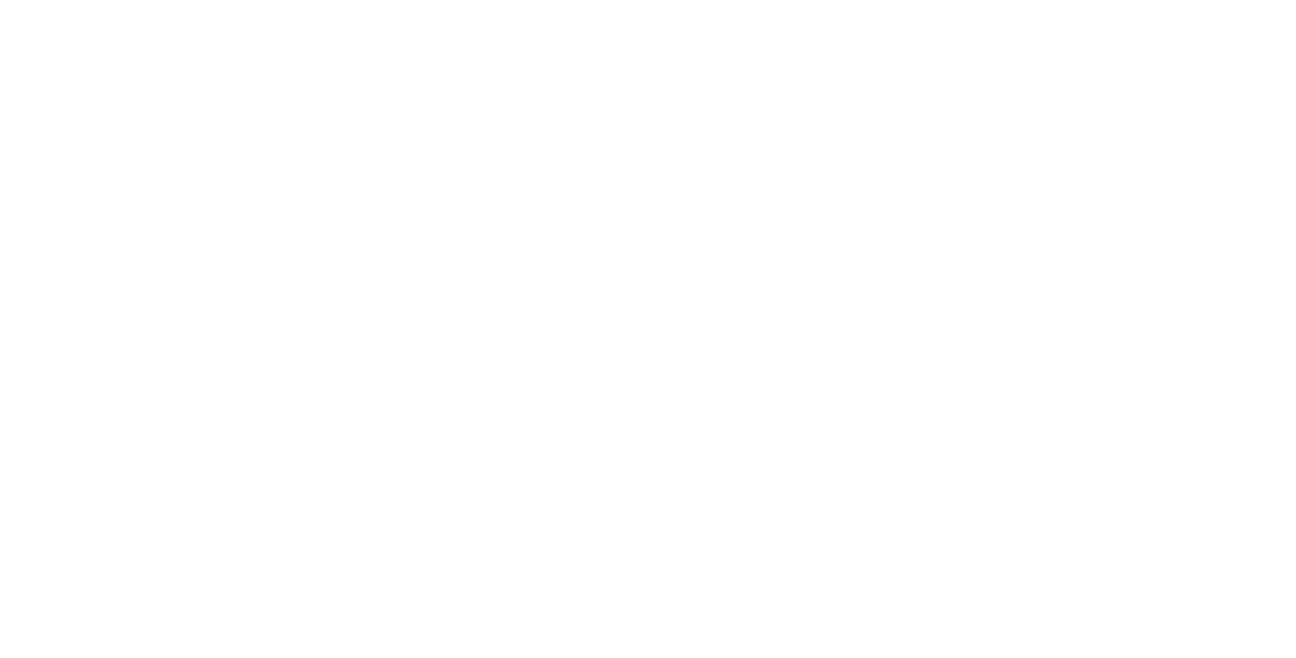scroll, scrollTop: 0, scrollLeft: 0, axis: both 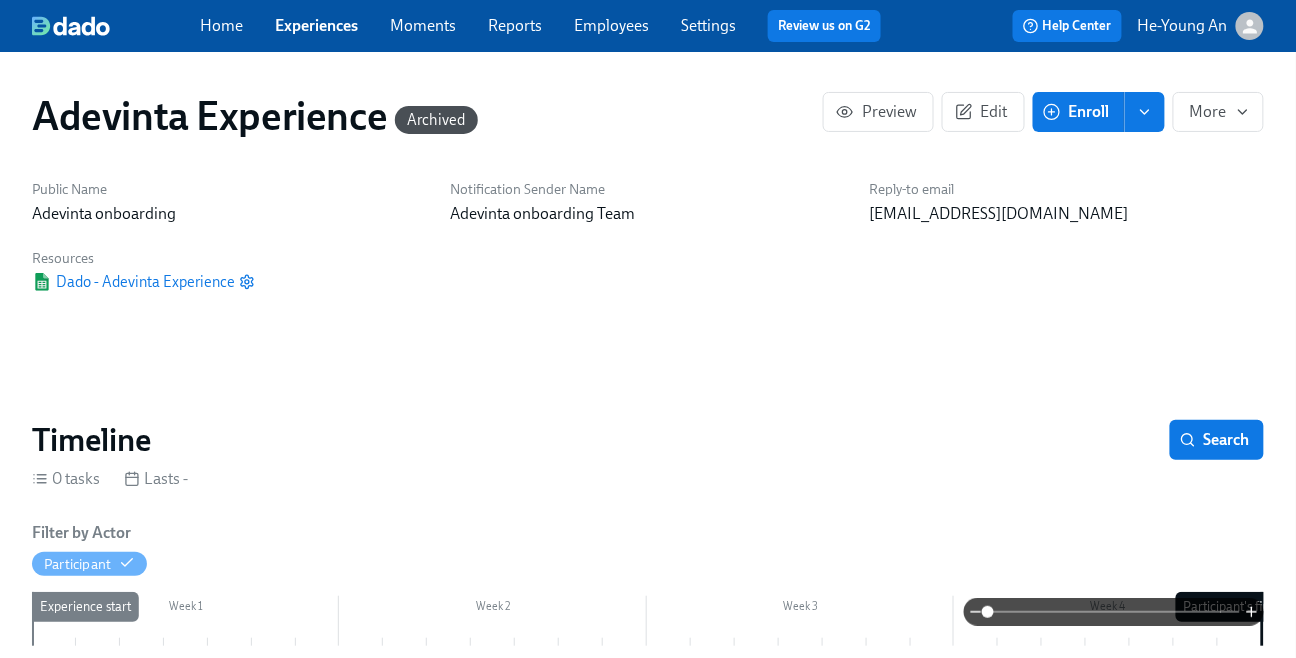 click on "Experiences" at bounding box center (316, 25) 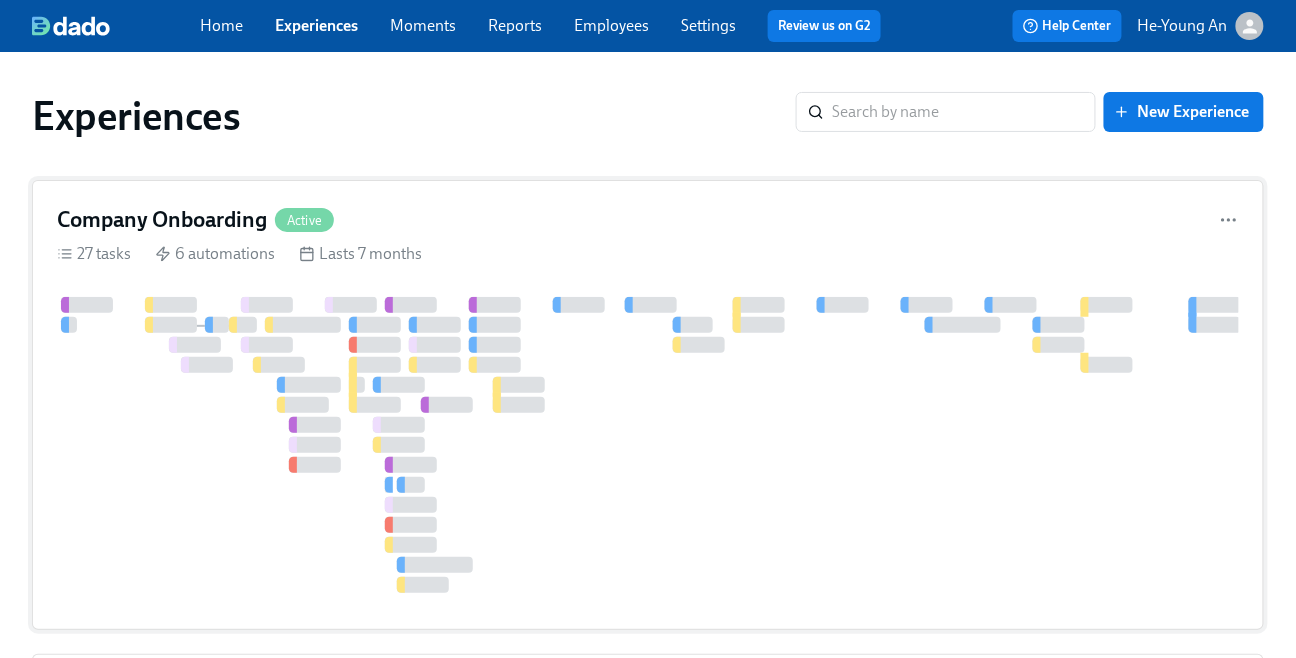 click at bounding box center [1359, 445] 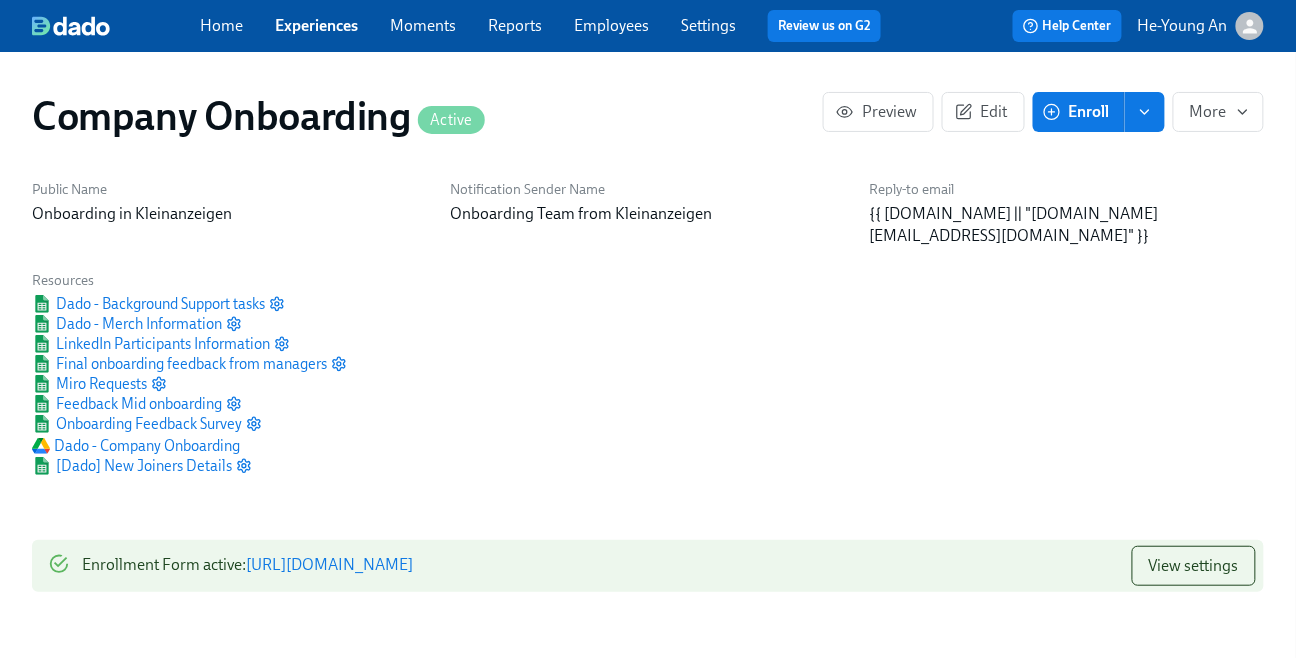 scroll, scrollTop: 0, scrollLeft: 54593, axis: horizontal 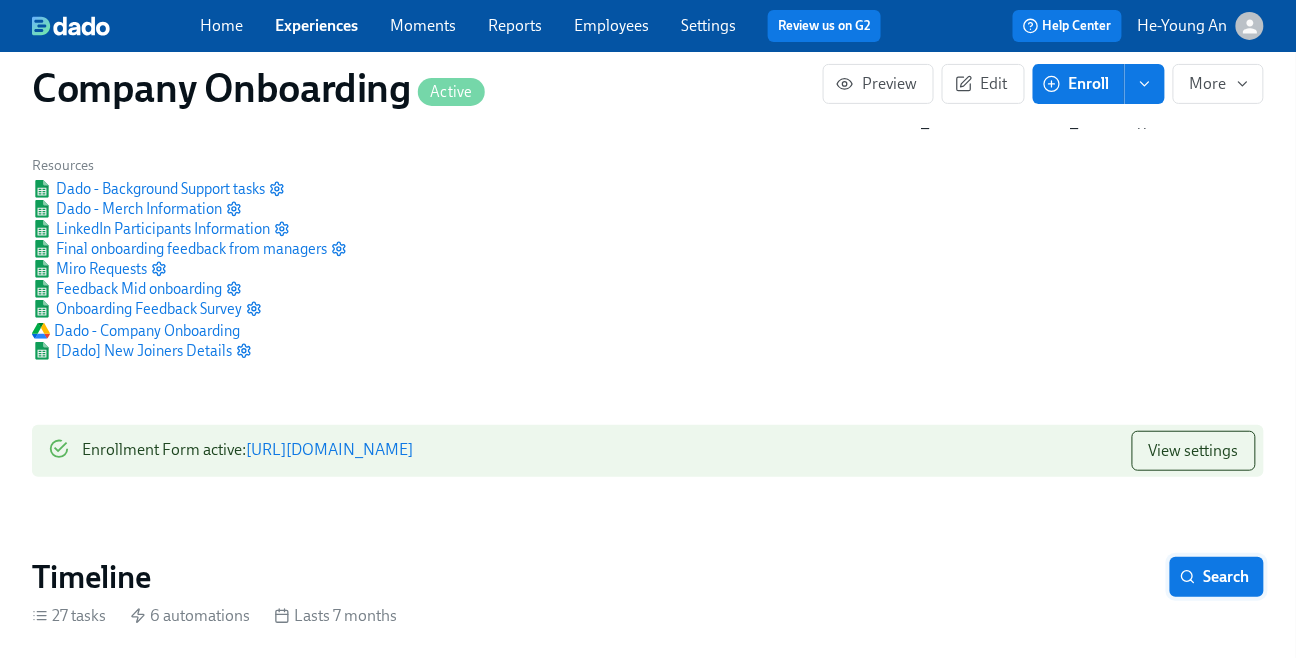 click on "Search" at bounding box center [1217, 577] 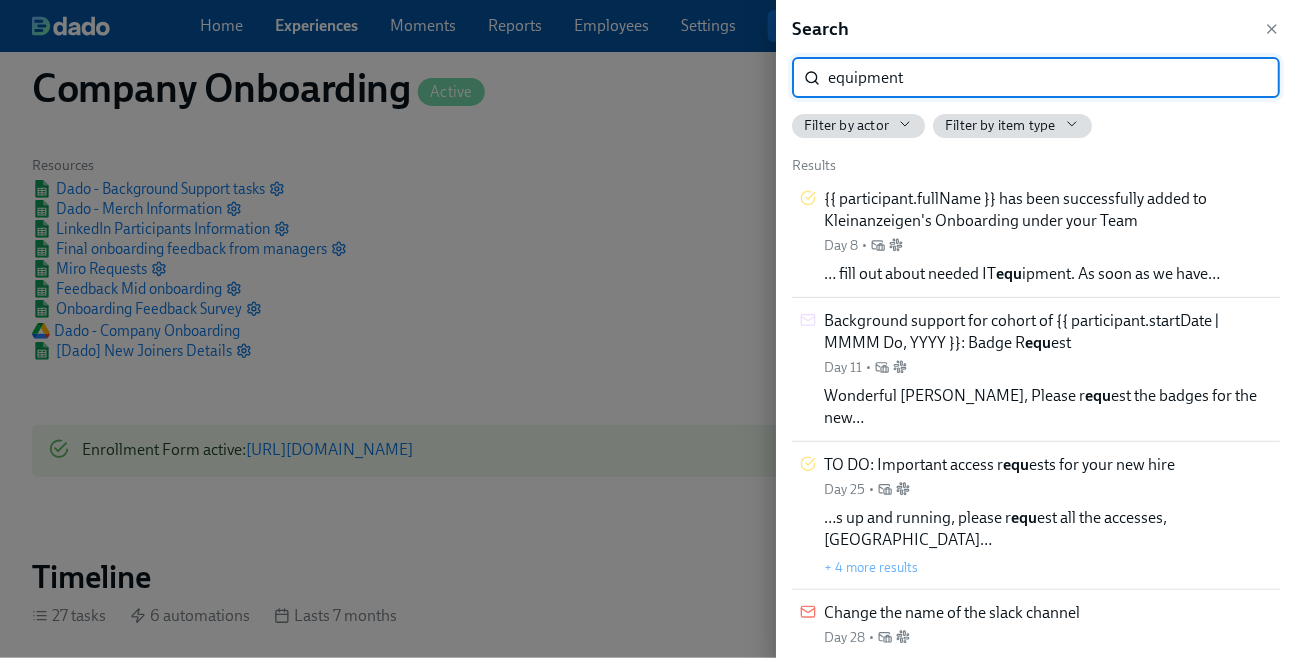 type on "equipment" 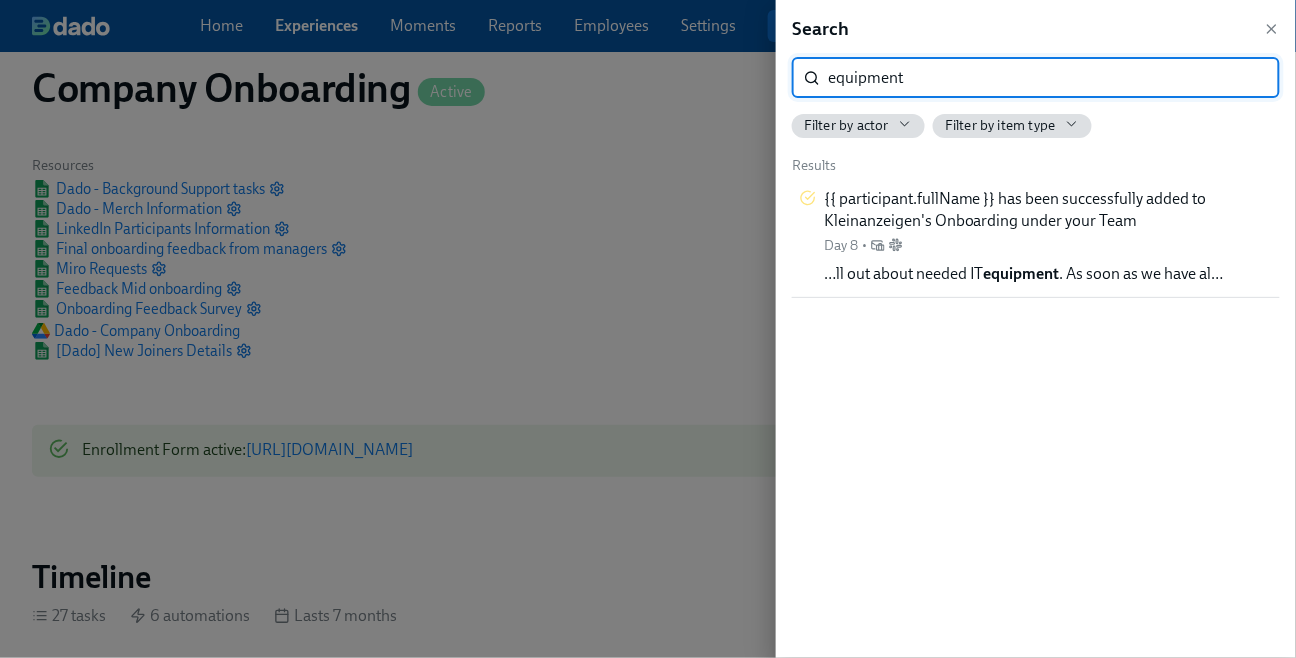 click 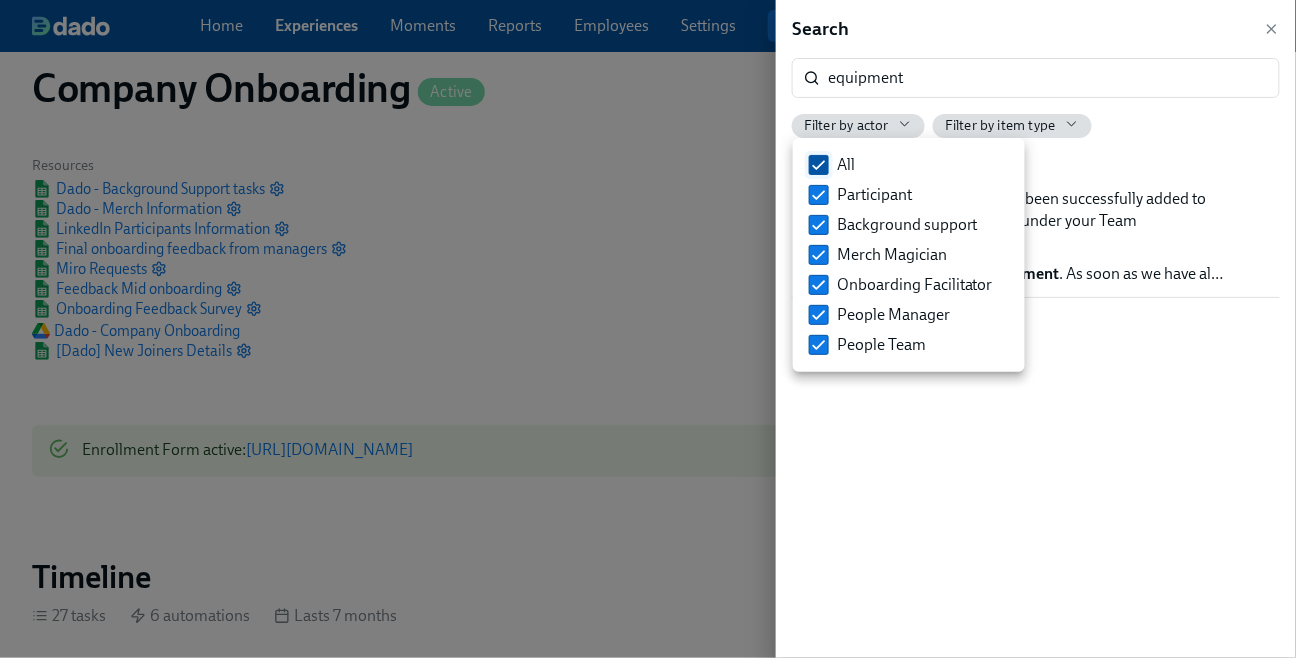 click on "All" at bounding box center (819, 165) 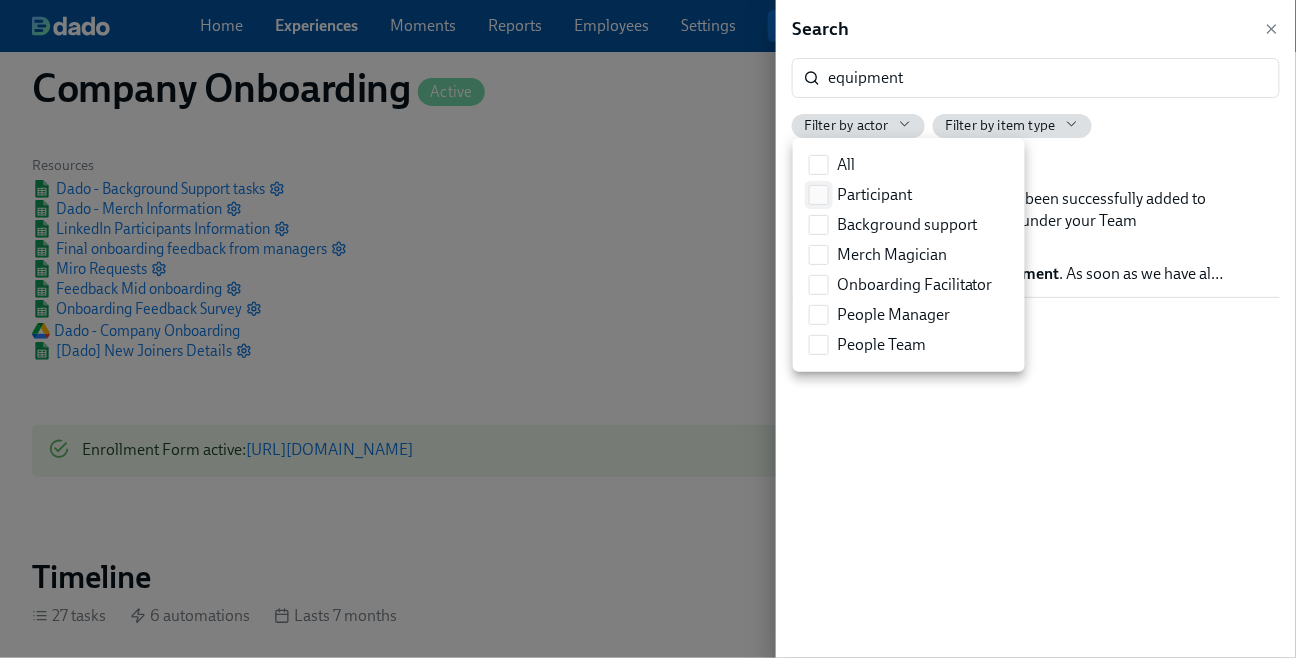 click on "Participant" at bounding box center (860, 195) 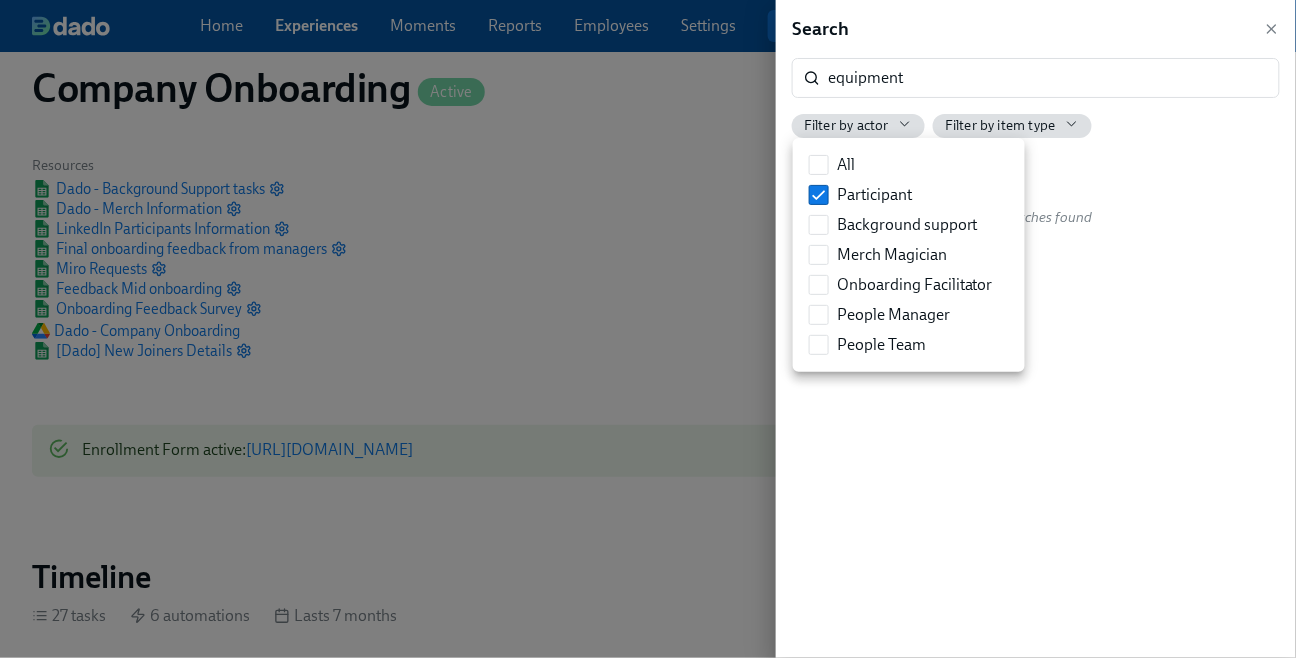 click at bounding box center [648, 329] 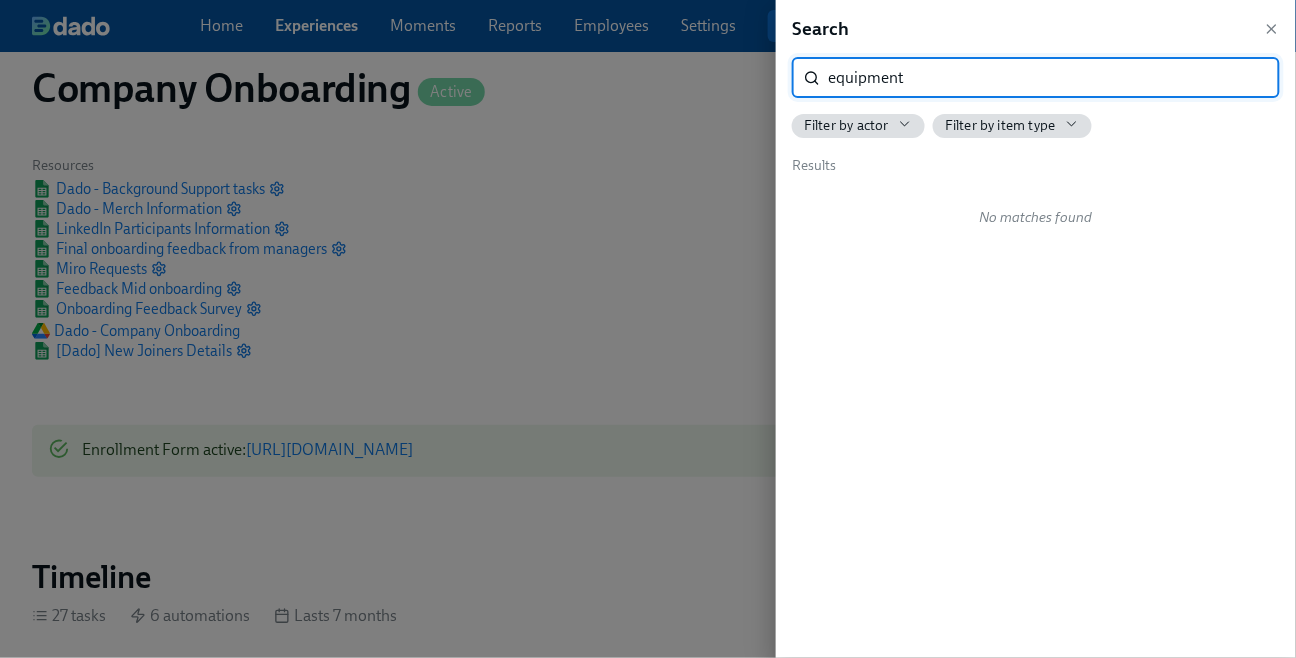 click on "equipment" at bounding box center [1054, 78] 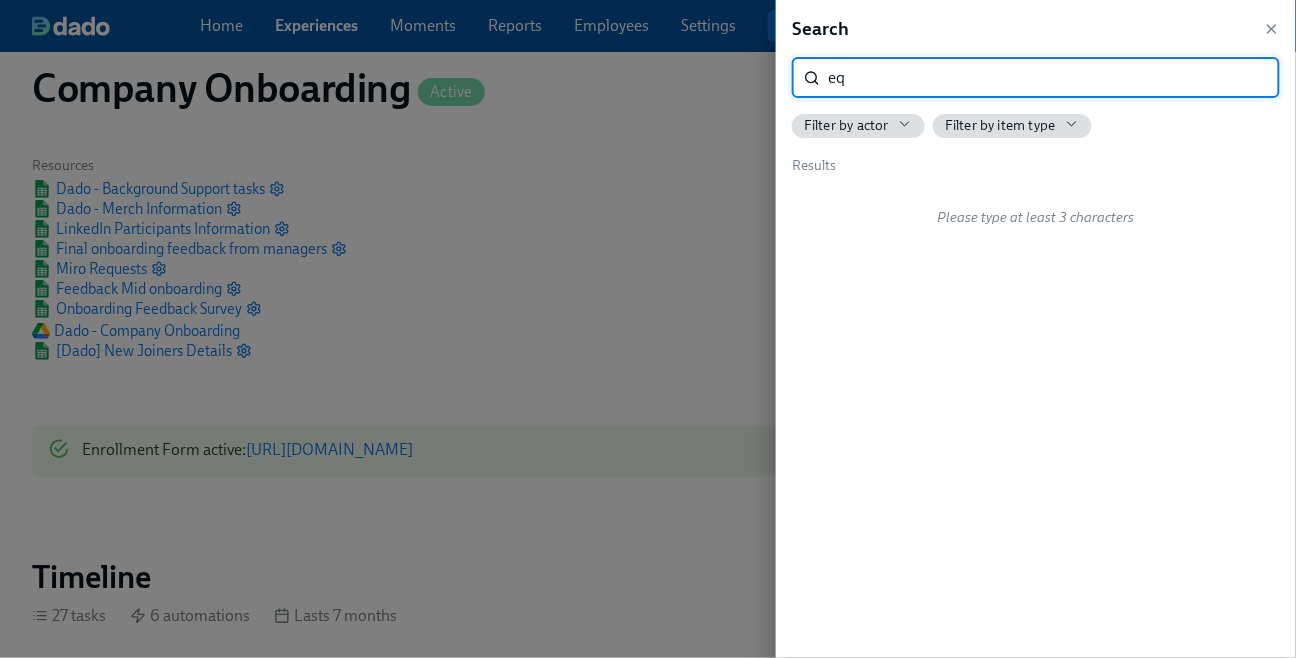 type on "e" 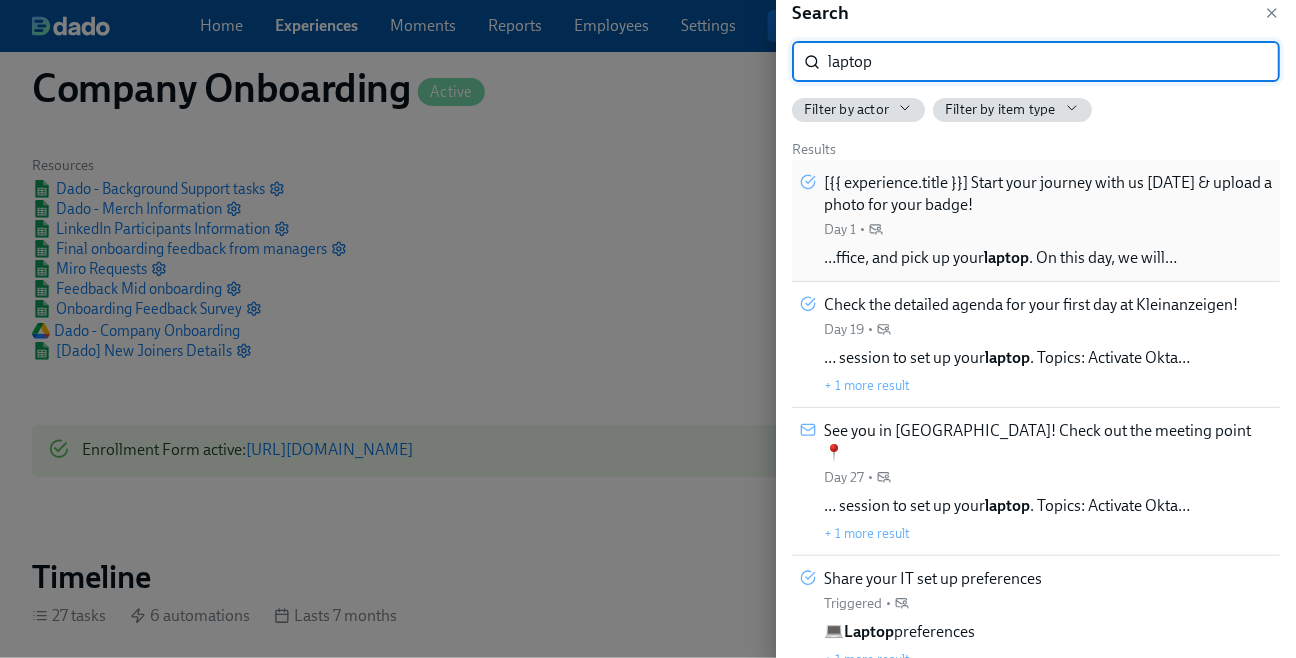 scroll, scrollTop: 8, scrollLeft: 0, axis: vertical 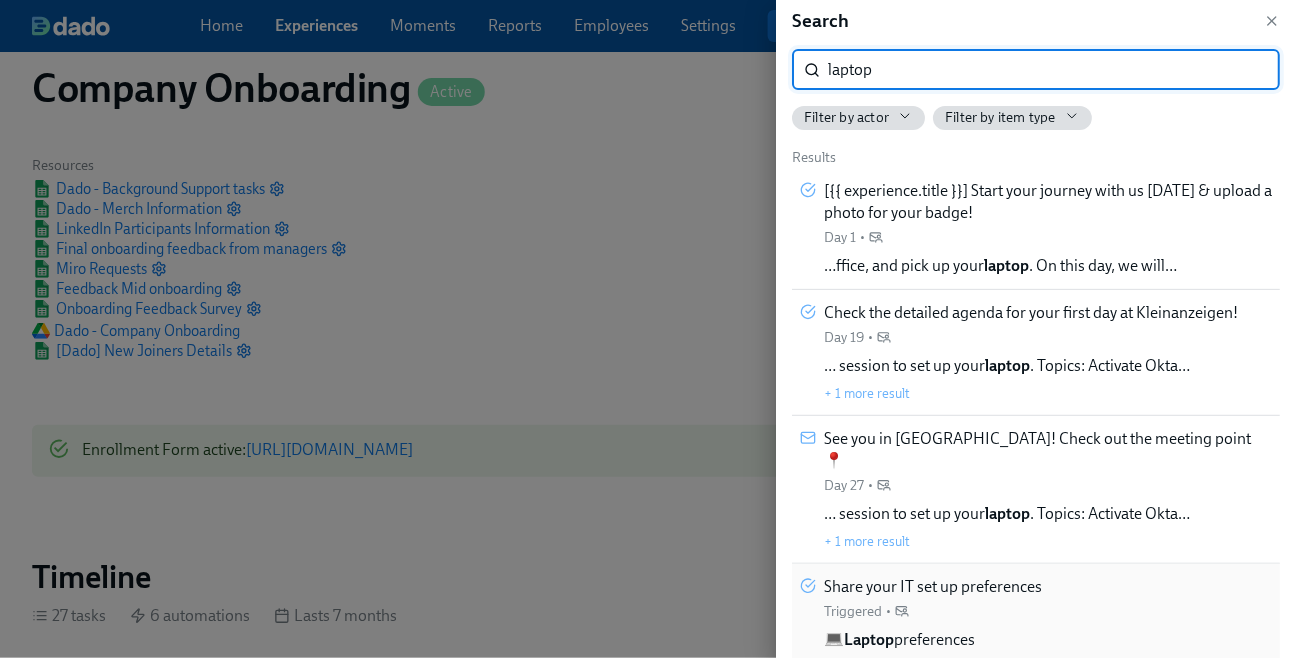 type on "laptop" 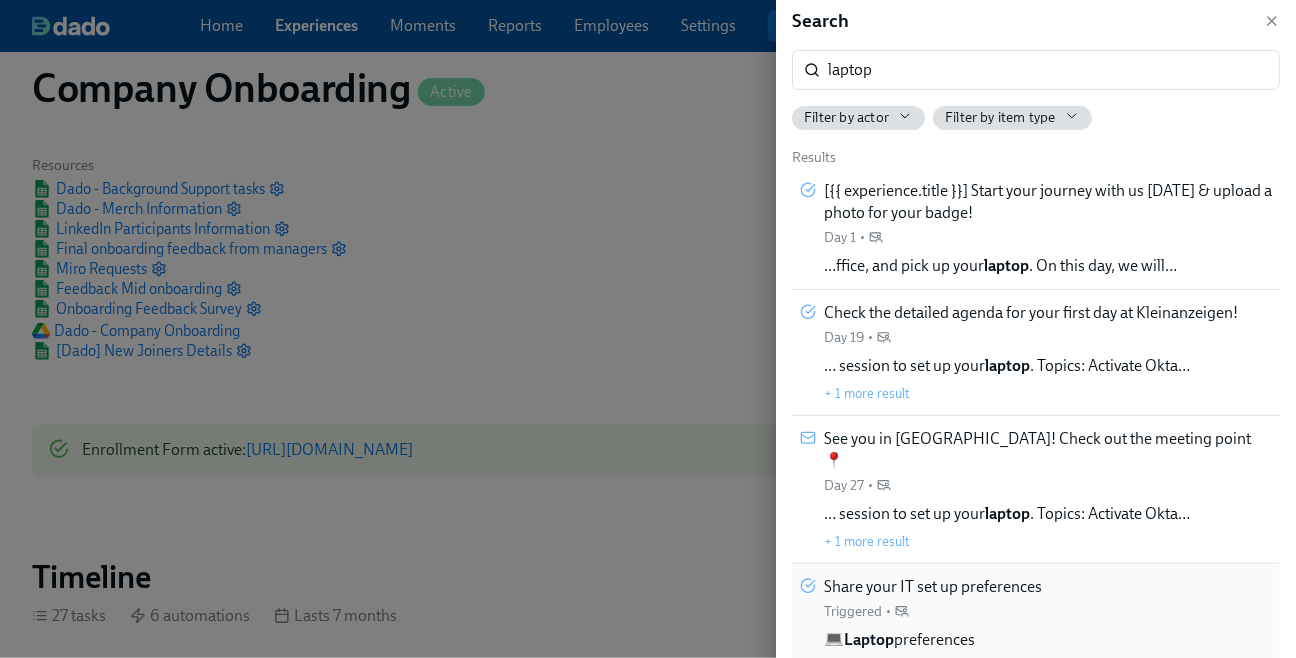 click on "Share your IT set up preferences Triggered • 💻  Laptop  preferences + 1 more result" at bounding box center [933, 626] 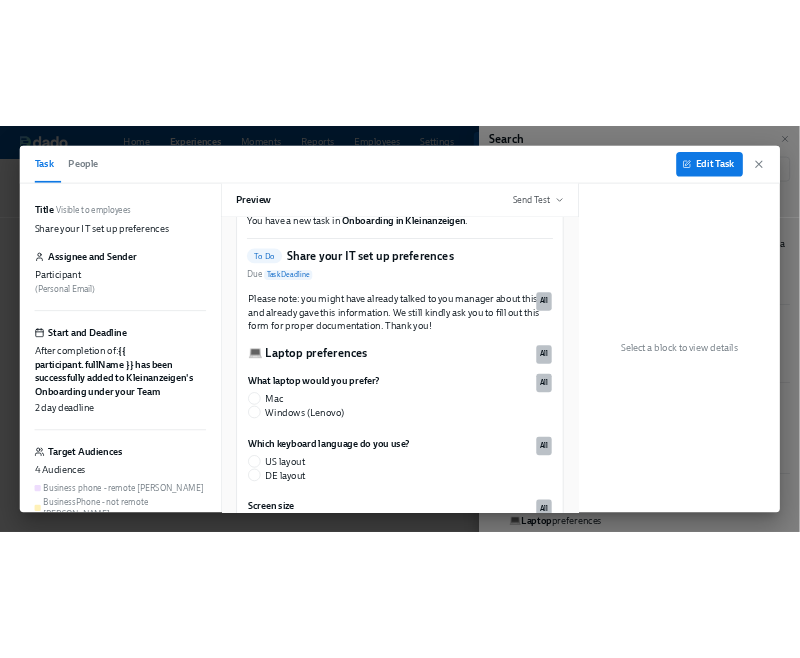 scroll, scrollTop: 86, scrollLeft: 0, axis: vertical 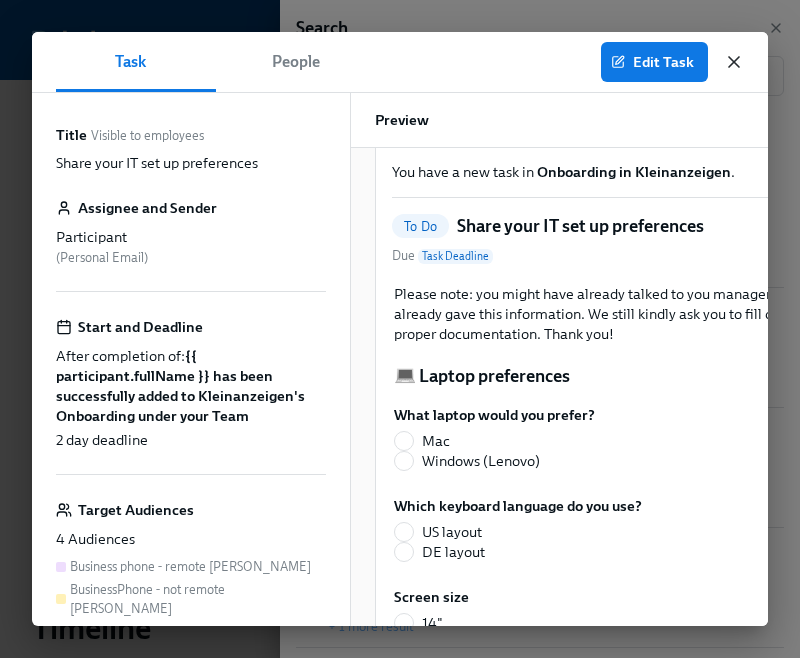 click 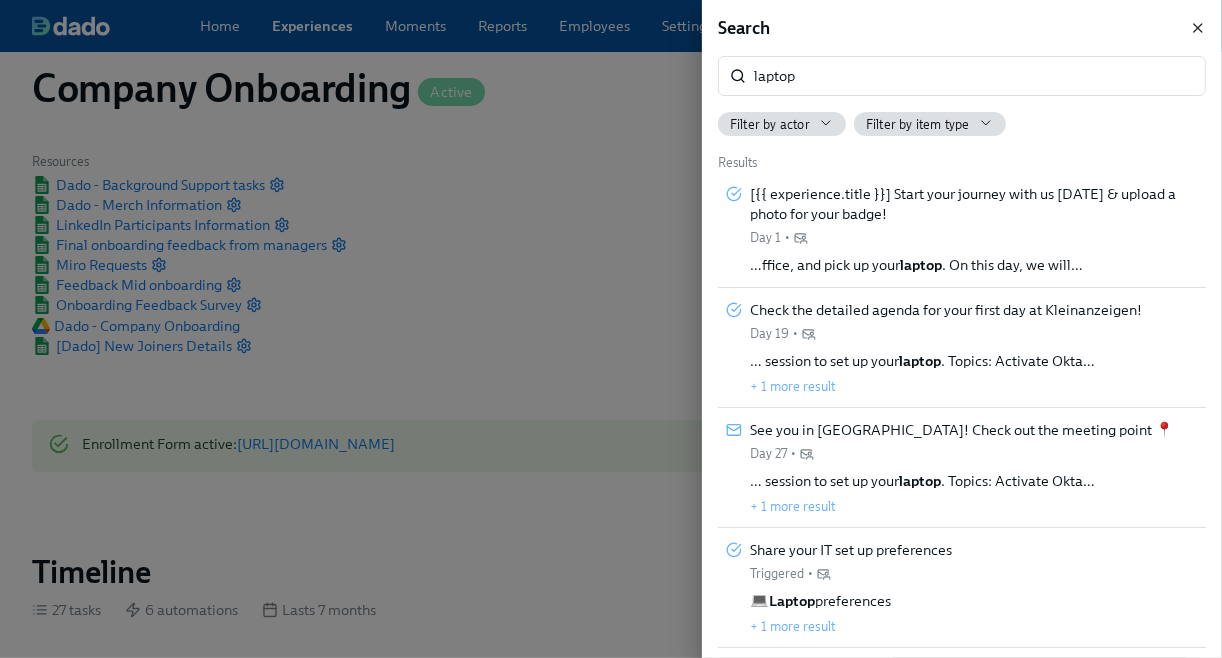 click 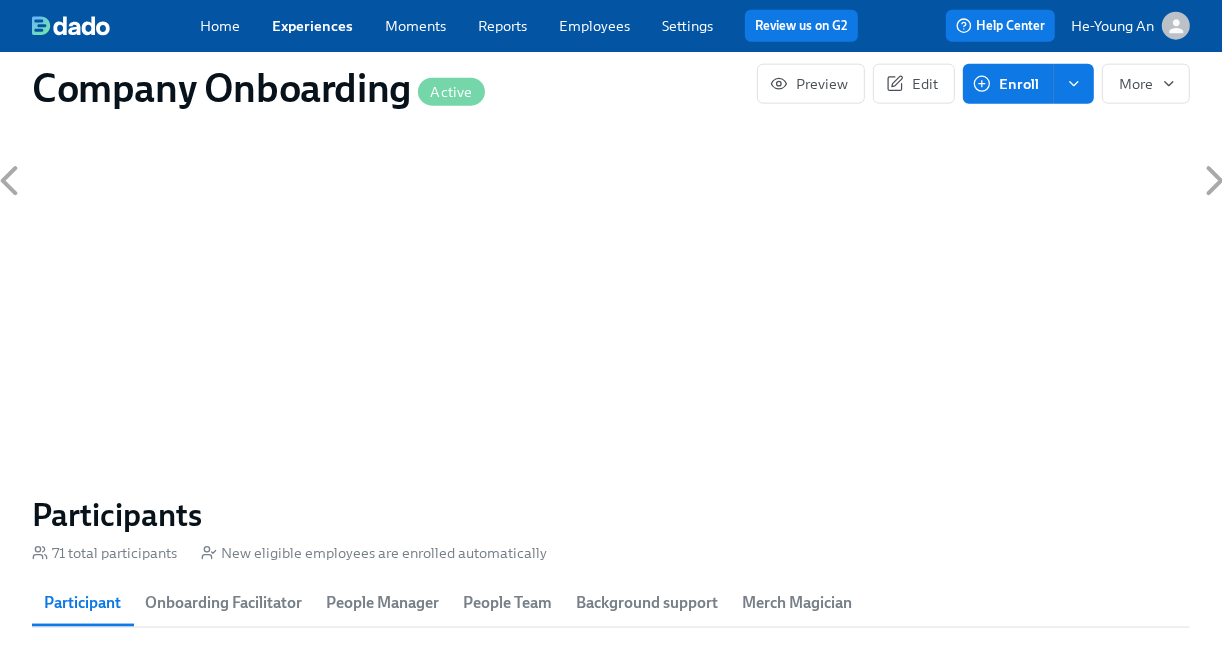 scroll, scrollTop: 2084, scrollLeft: 0, axis: vertical 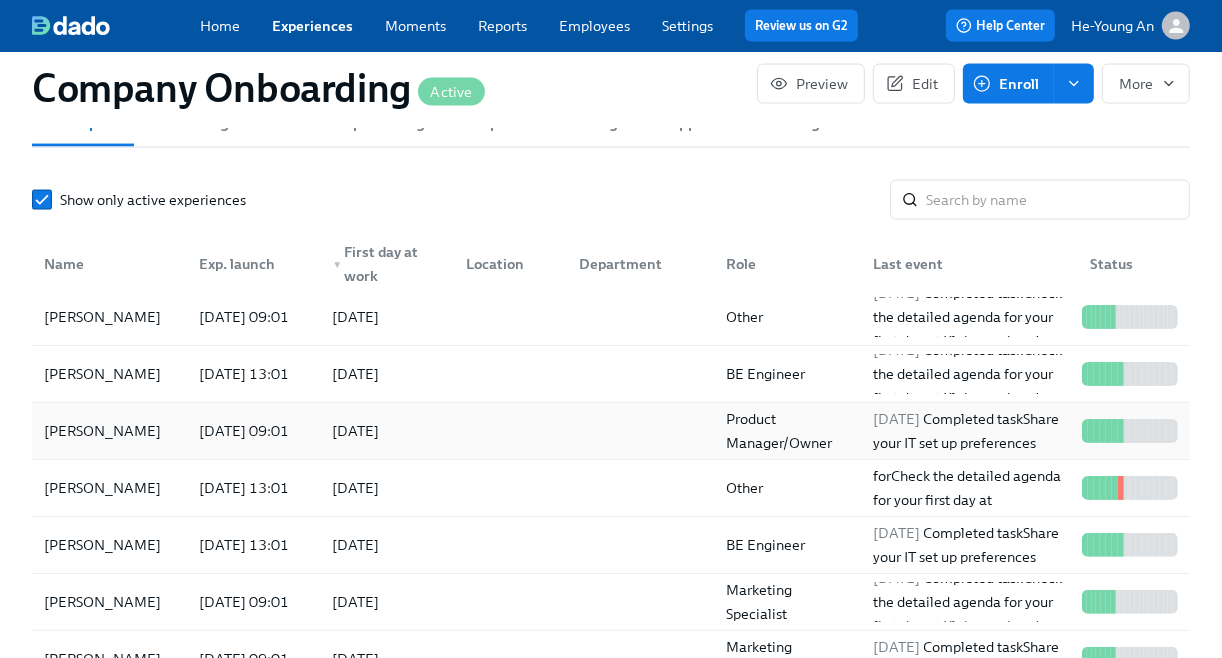 click on "[PERSON_NAME]" at bounding box center [102, 431] 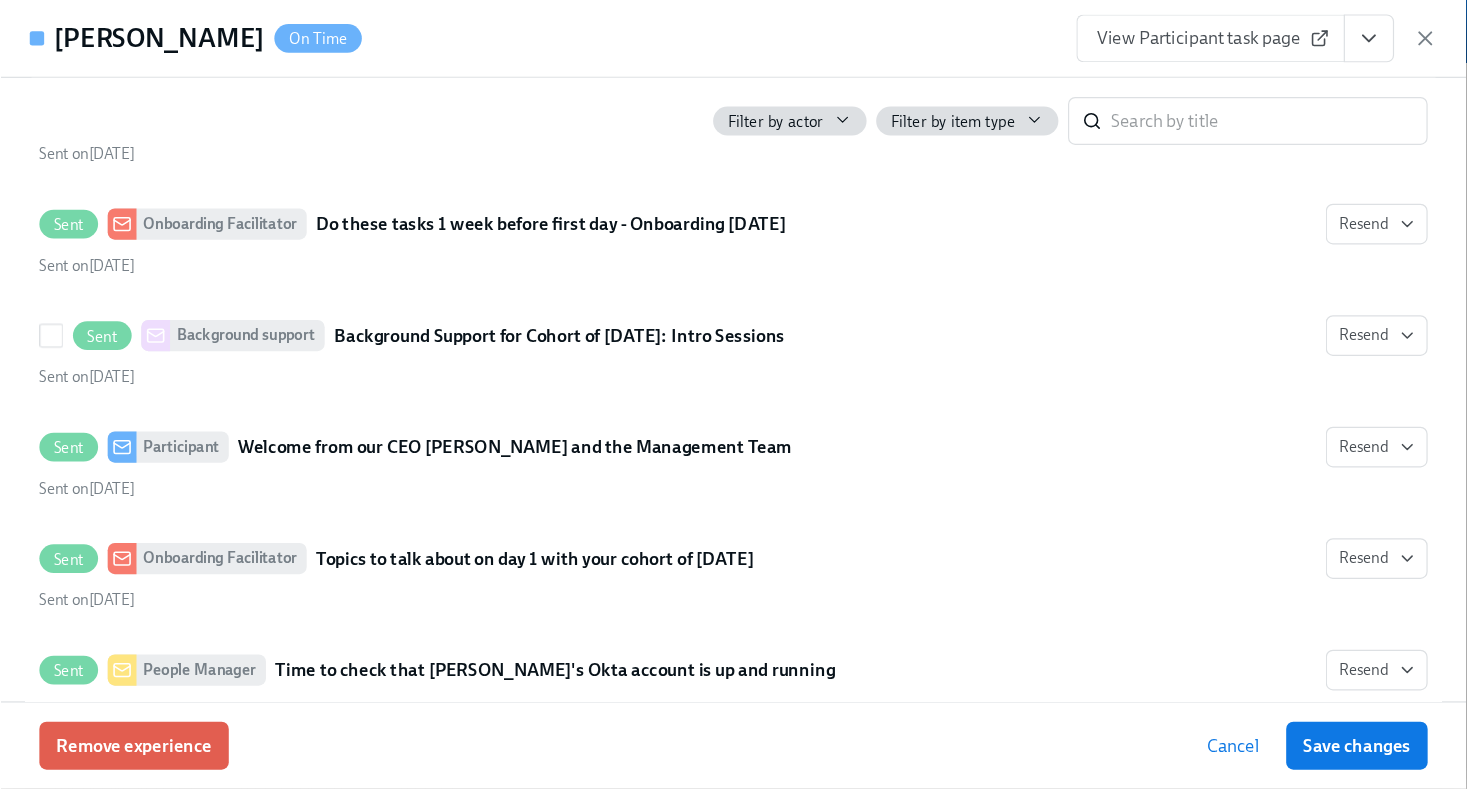 scroll, scrollTop: 2898, scrollLeft: 0, axis: vertical 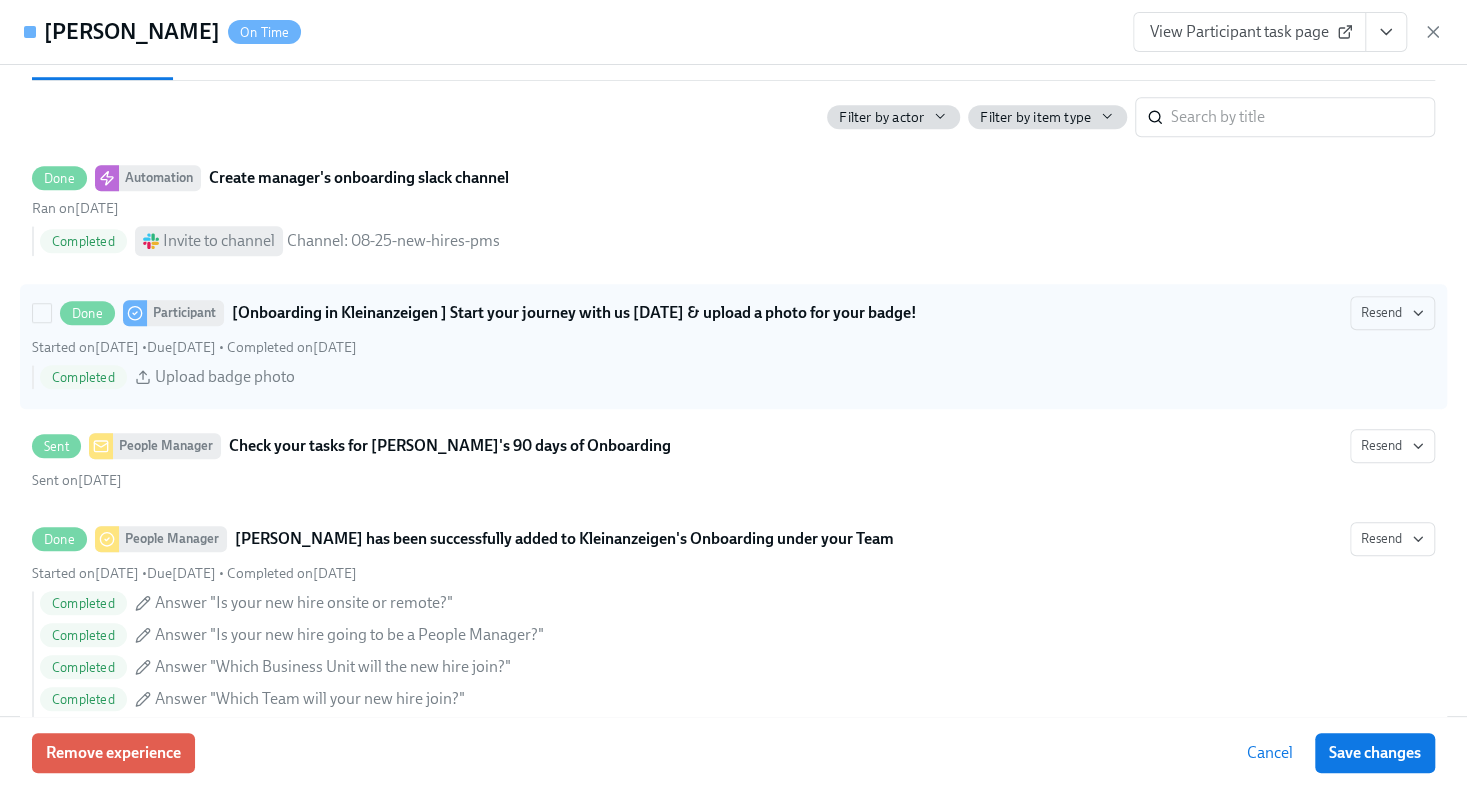 click on "Started on  [DATE]   •  Due  [DATE]   •   Completed on  [DATE]" at bounding box center [733, 347] 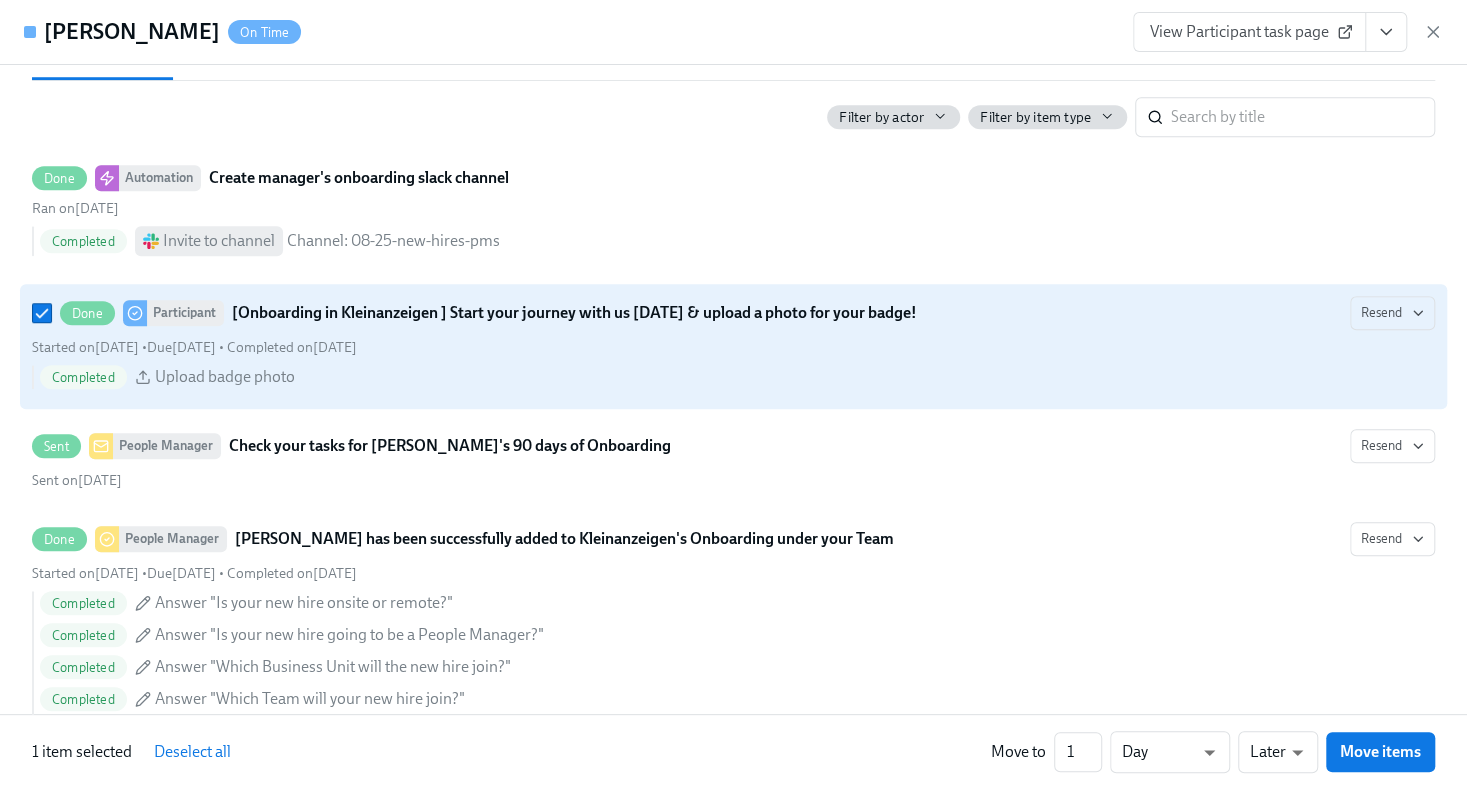 click on "Started on  [DATE]   •  Due  [DATE]   •   Completed on  [DATE]" at bounding box center (733, 347) 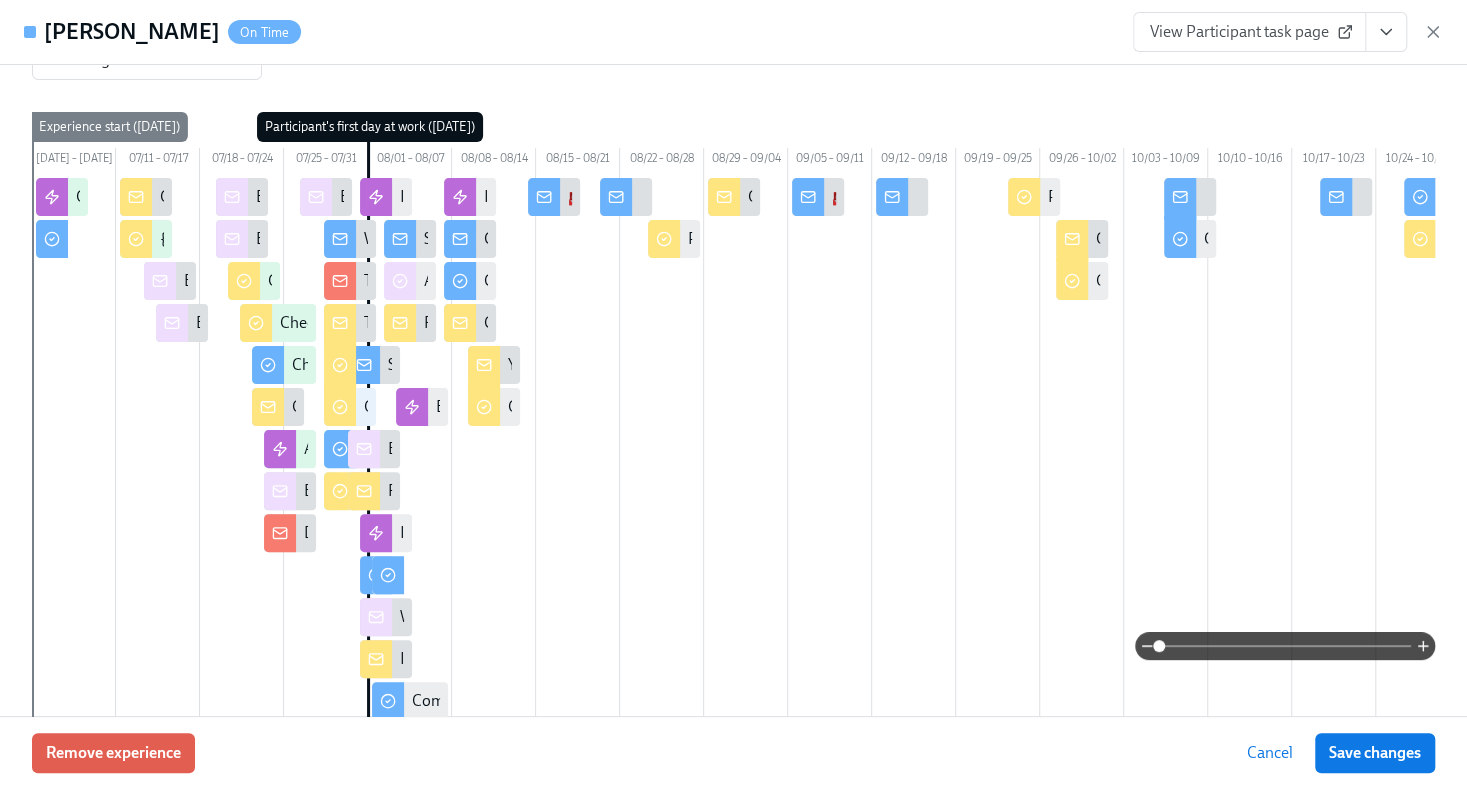 scroll, scrollTop: 170, scrollLeft: 0, axis: vertical 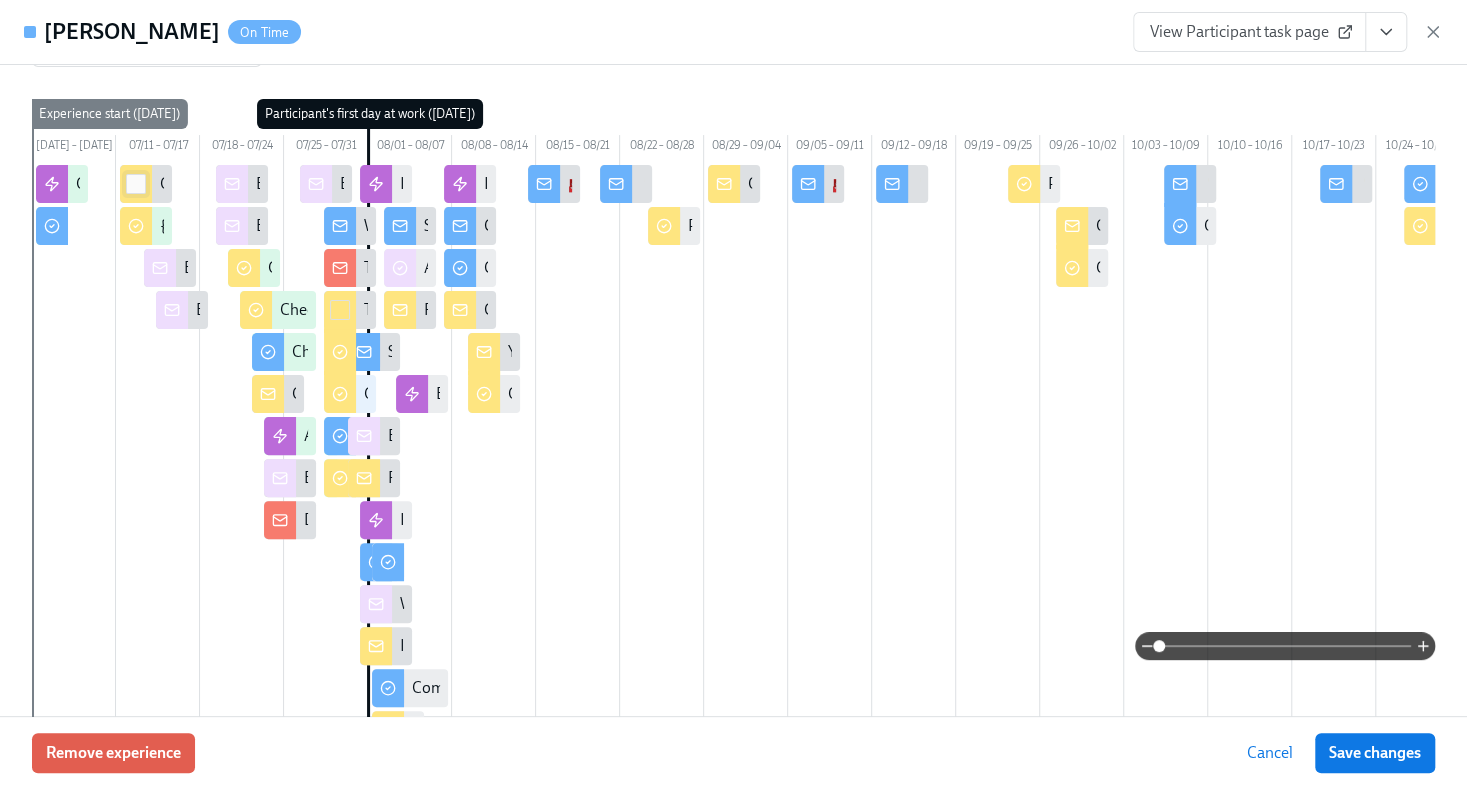 click at bounding box center (136, 184) 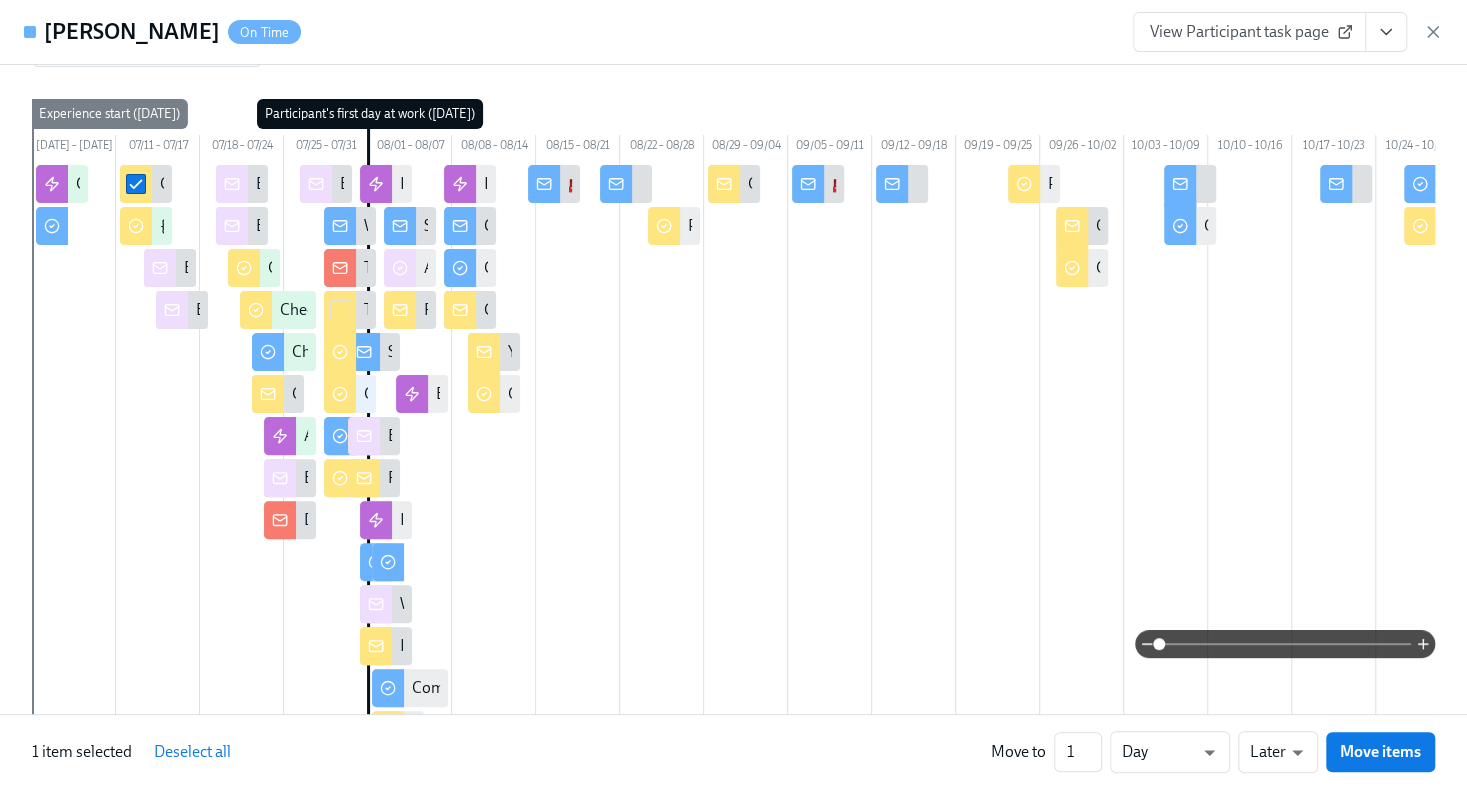 click at bounding box center [136, 184] 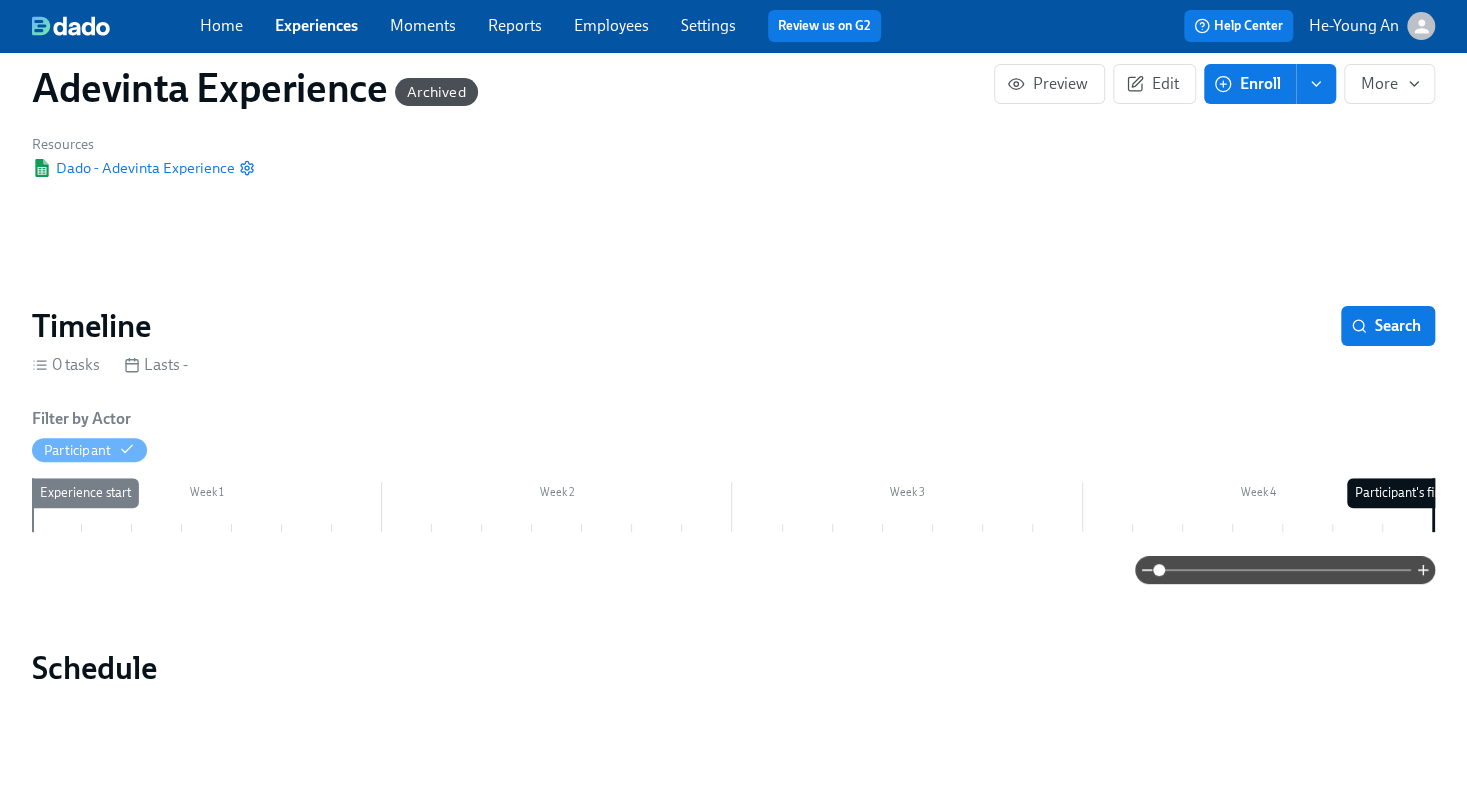 scroll, scrollTop: 0, scrollLeft: 0, axis: both 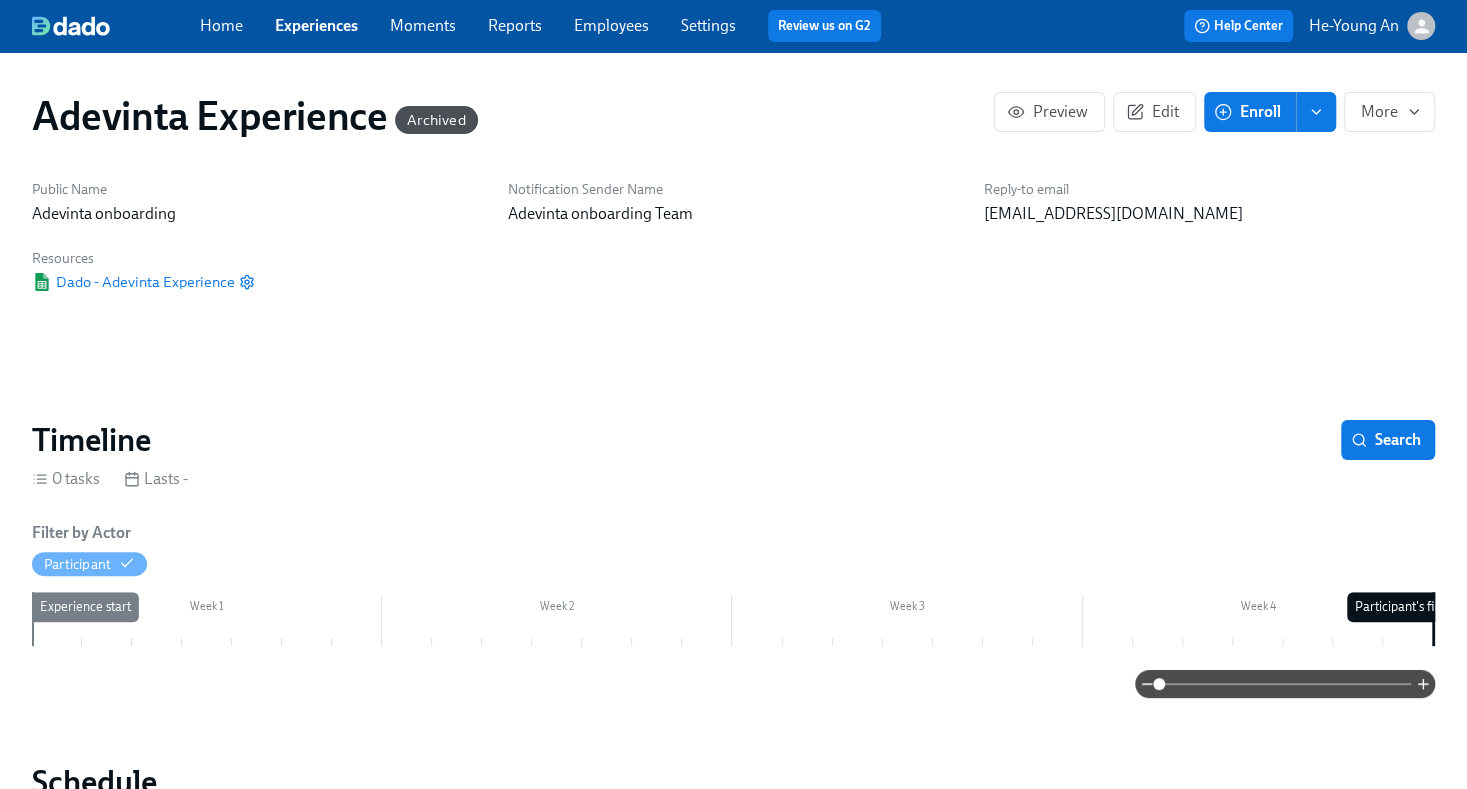 click on "Experiences" at bounding box center (316, 25) 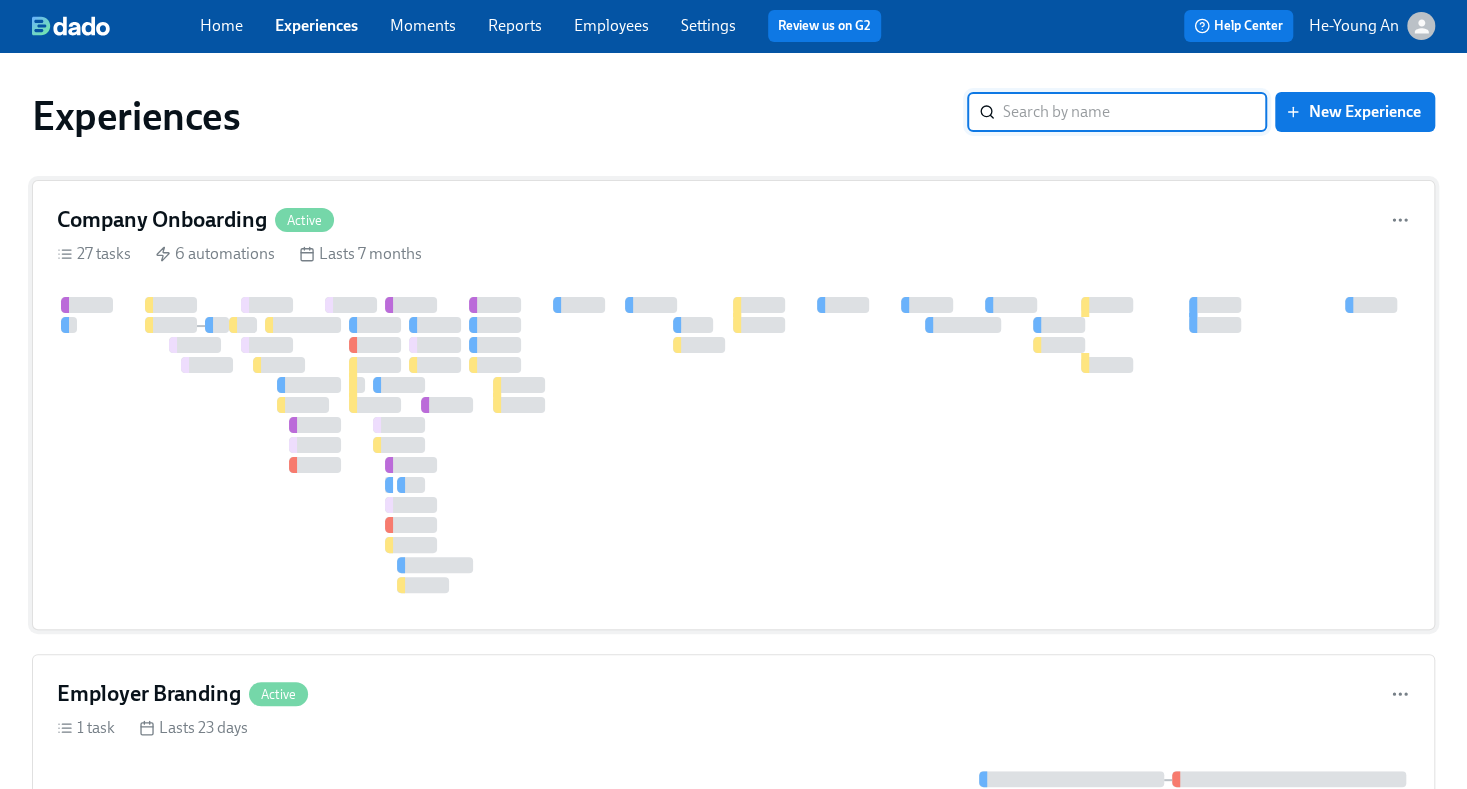 click at bounding box center (1359, 445) 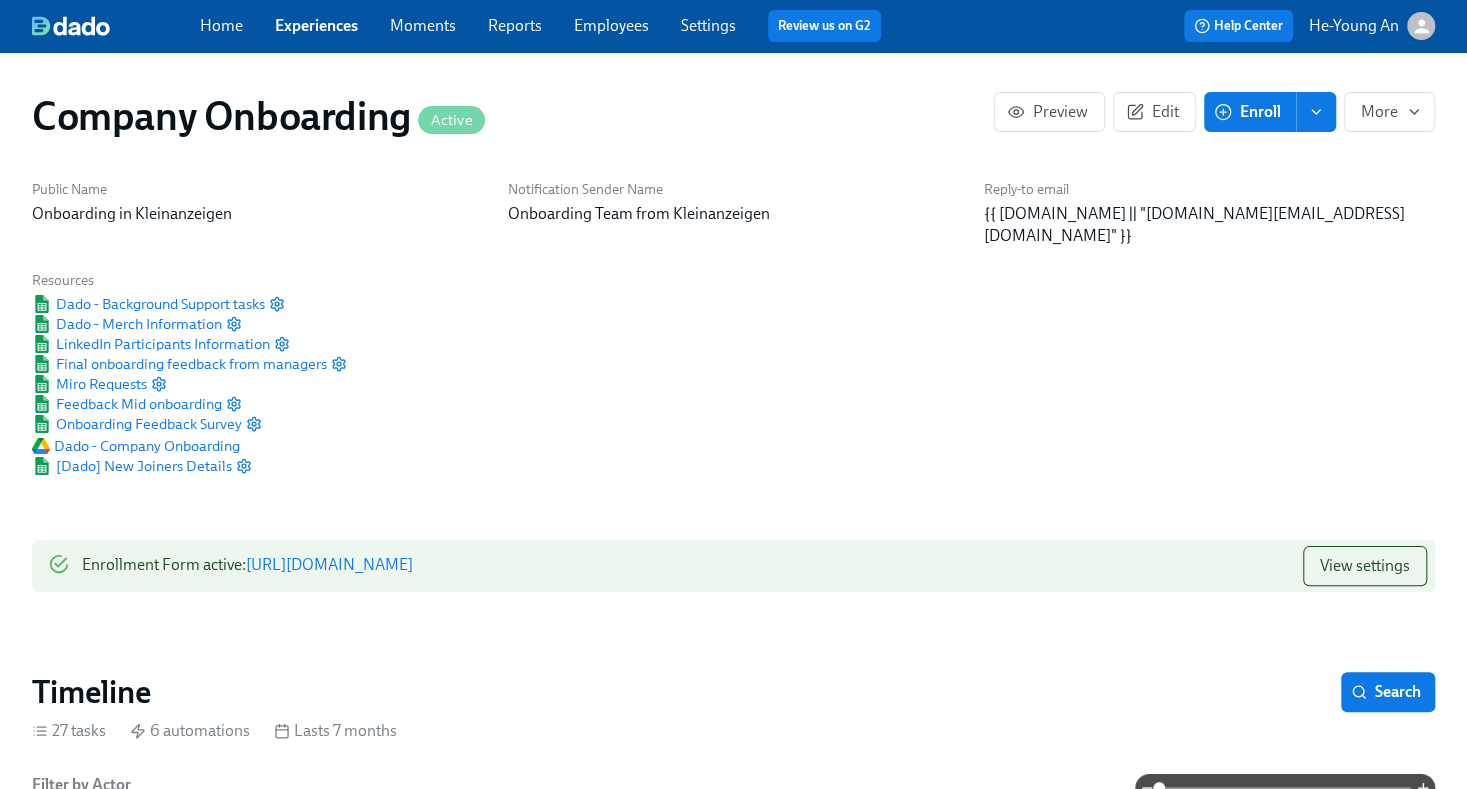 scroll, scrollTop: 0, scrollLeft: 57820, axis: horizontal 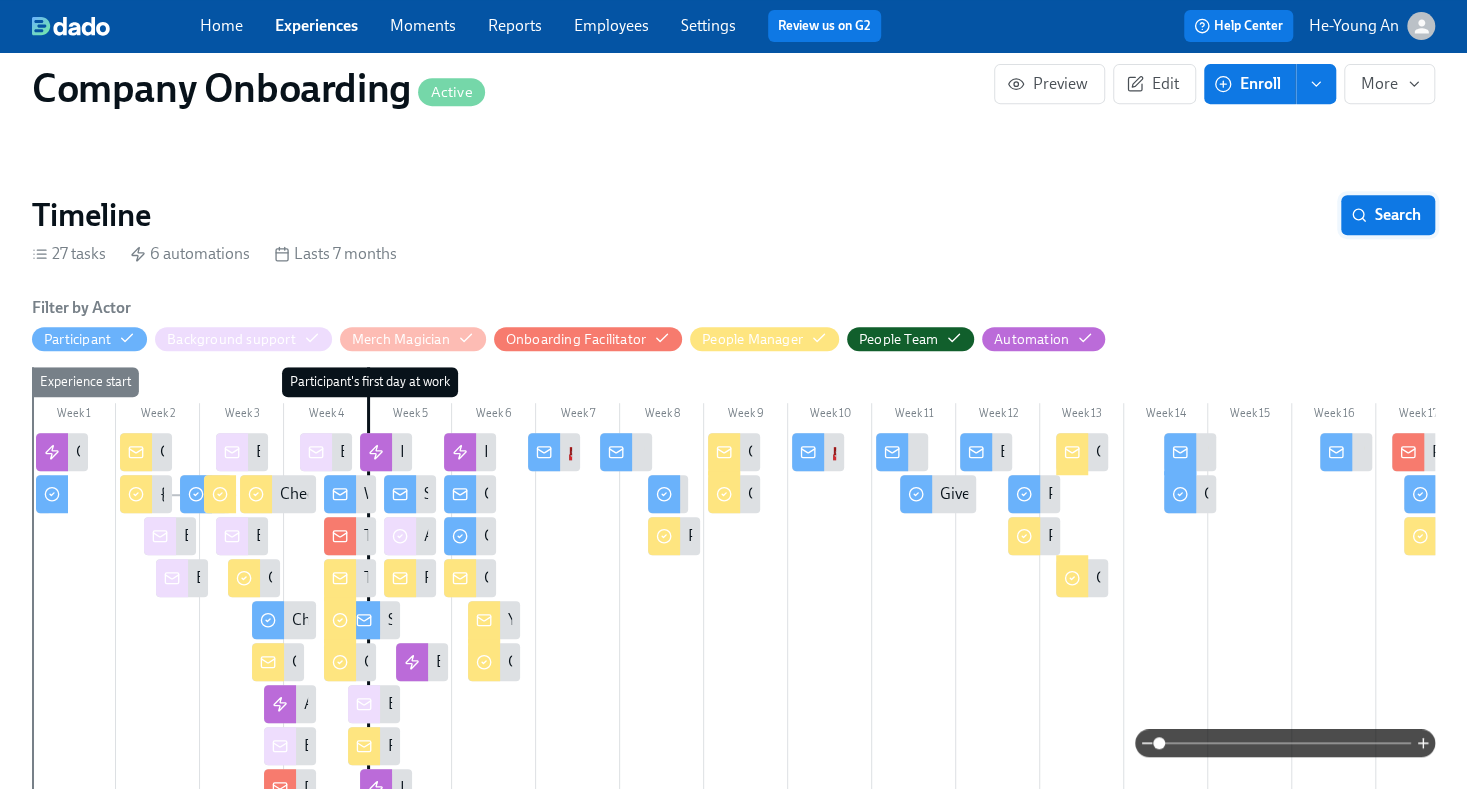 click on "Search" at bounding box center (1388, 215) 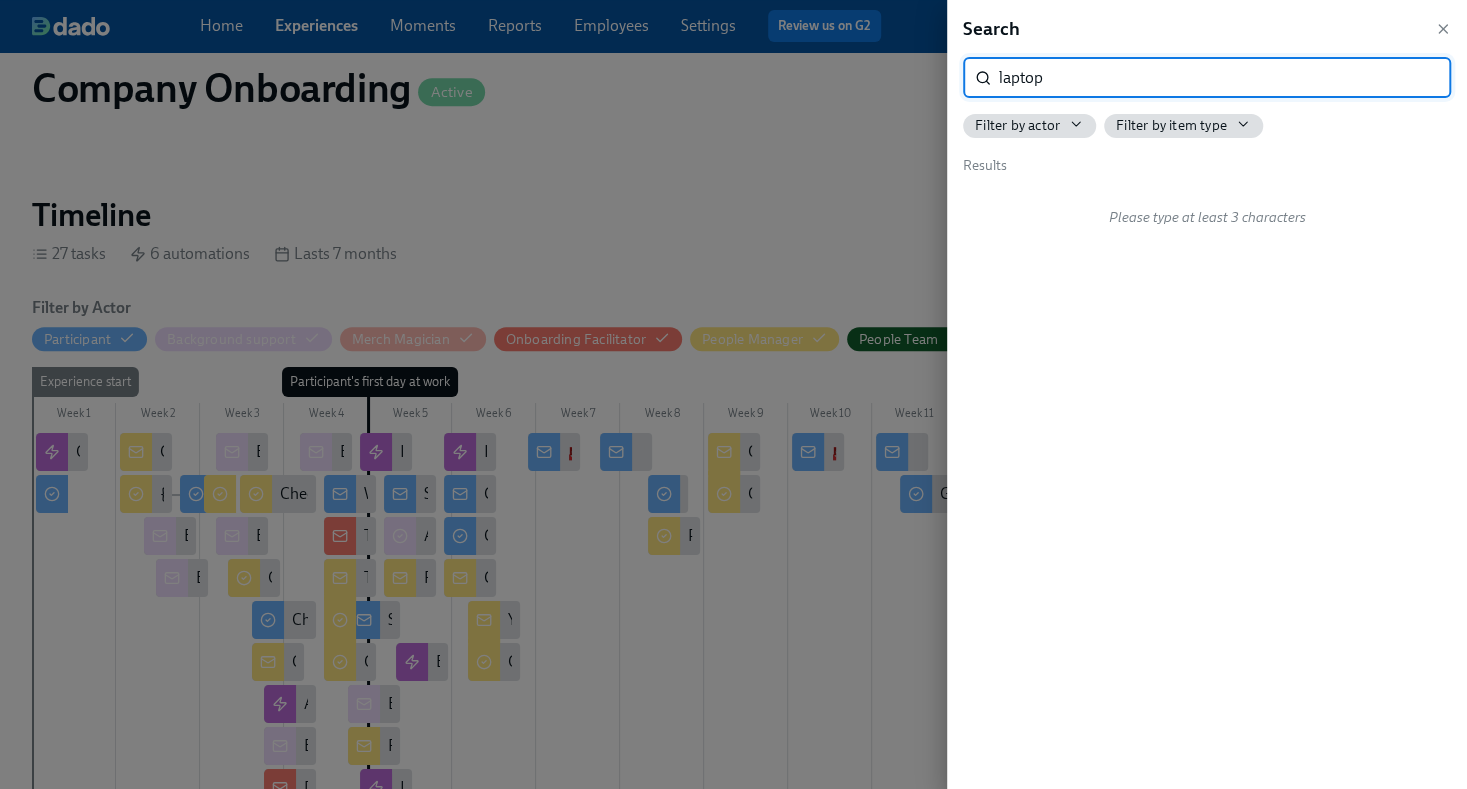 type on "laptop" 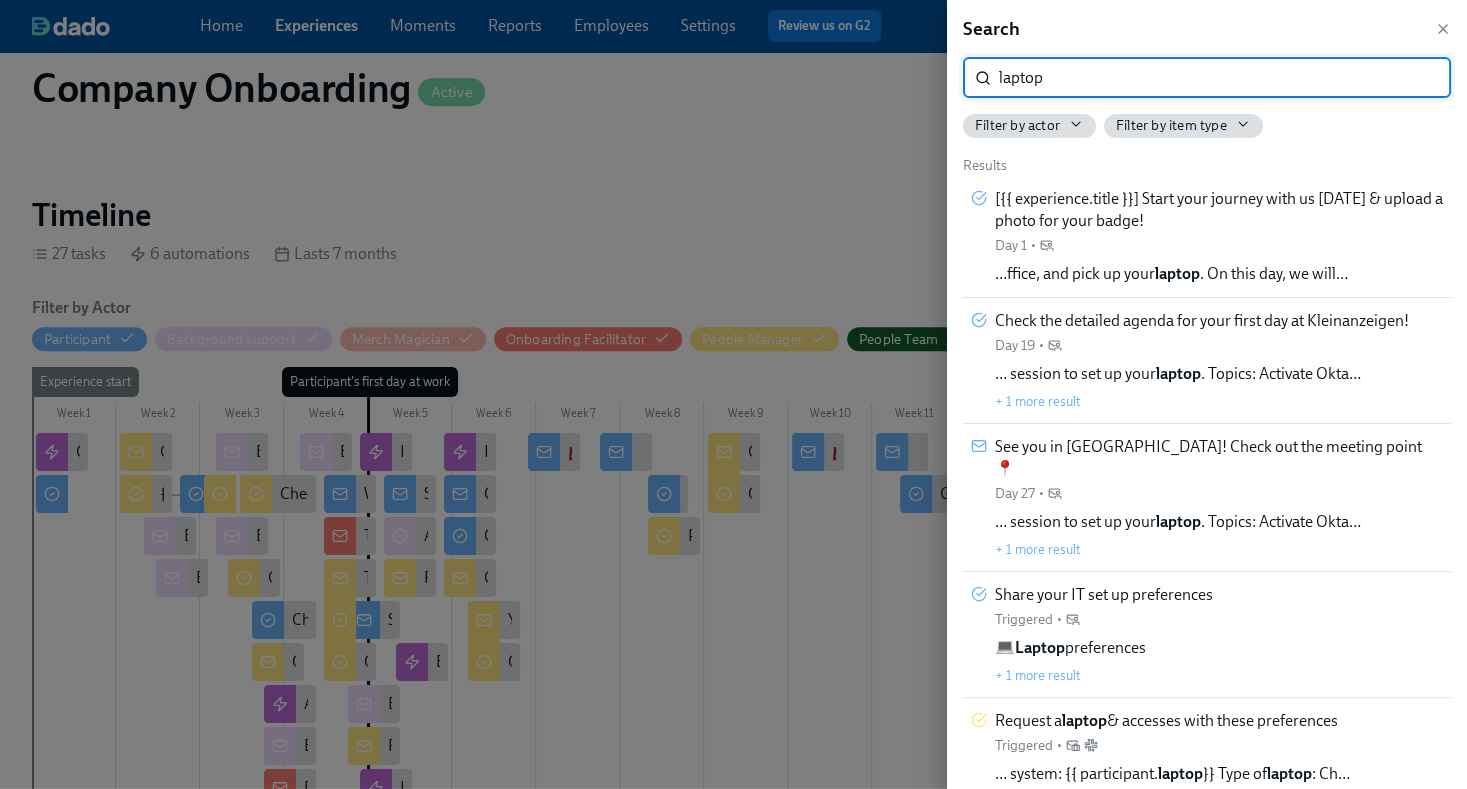 scroll, scrollTop: 11, scrollLeft: 0, axis: vertical 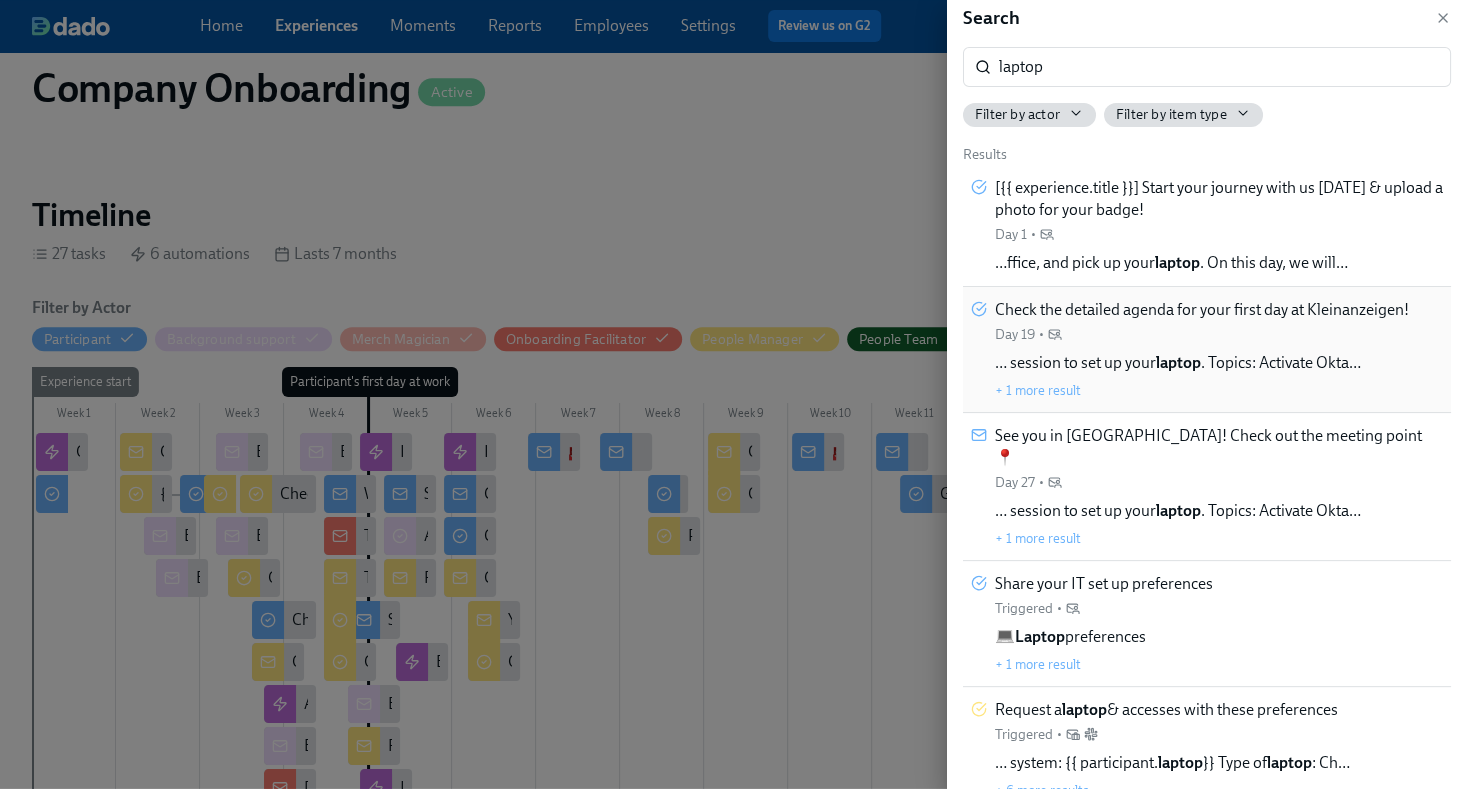 click on "Check the detailed agenda for your first day at Kleinanzeigen!" at bounding box center (1202, 310) 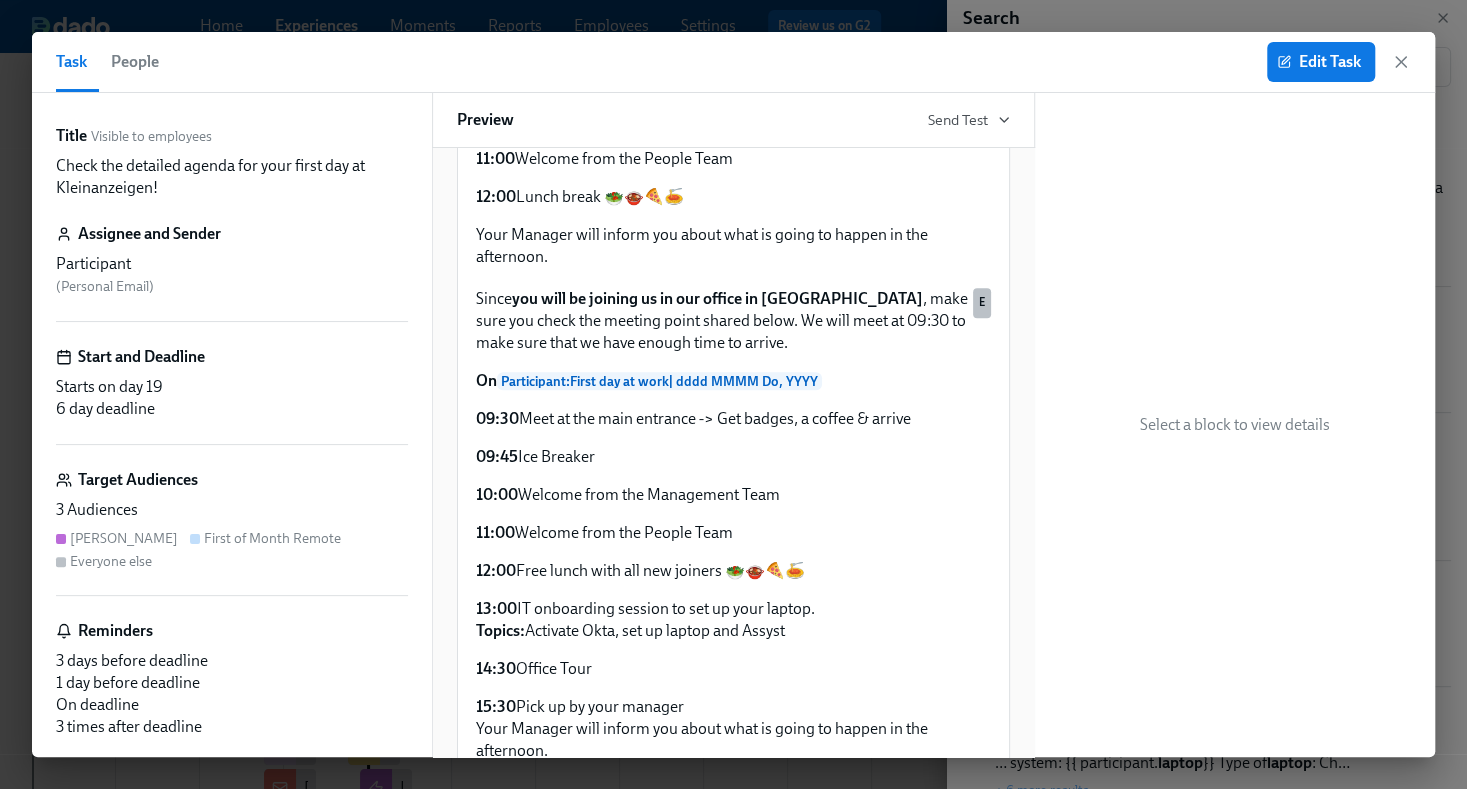 scroll, scrollTop: 918, scrollLeft: 0, axis: vertical 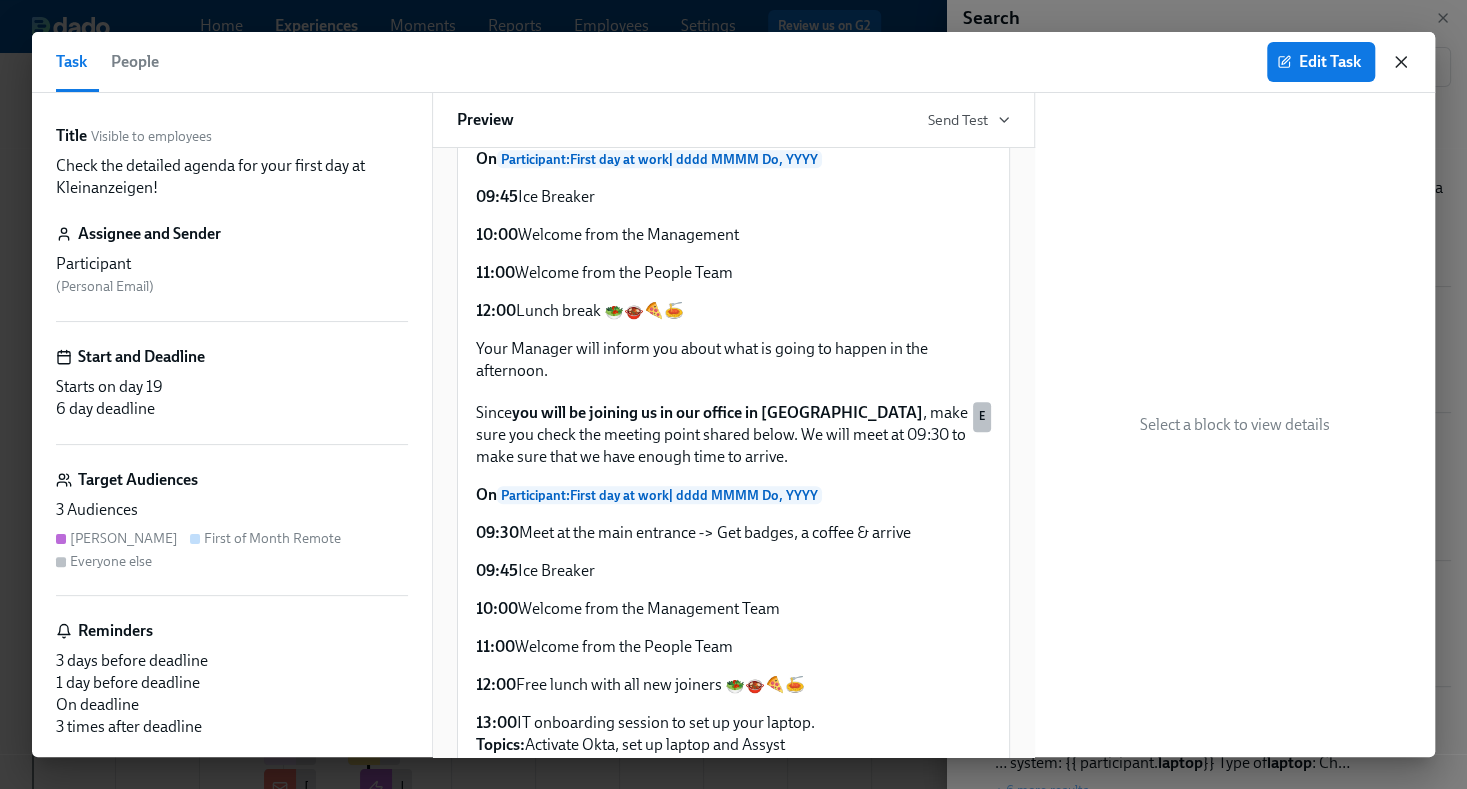click 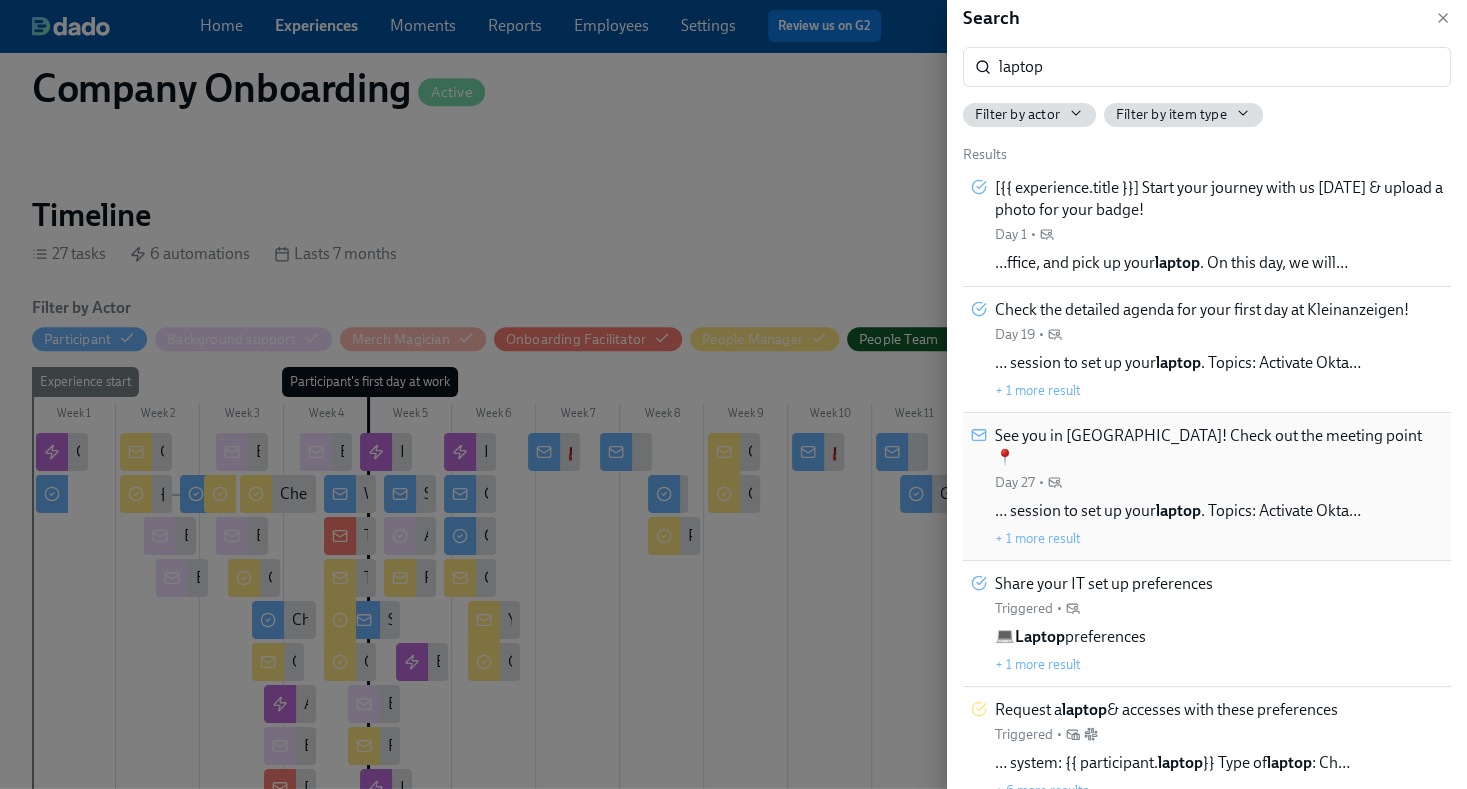 scroll, scrollTop: 0, scrollLeft: 0, axis: both 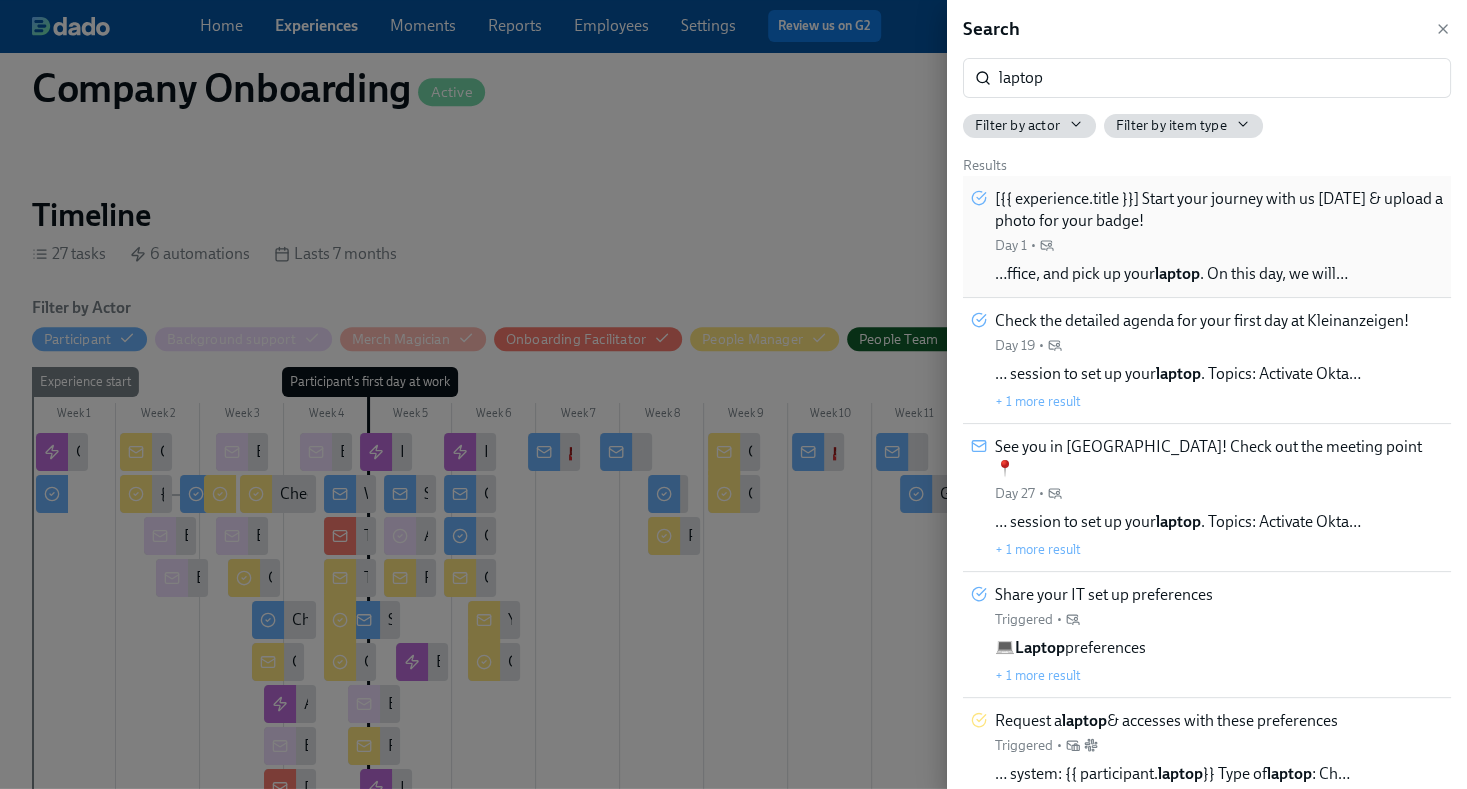 click on "[{{ experience.title }}] Start your journey with us [DATE] & upload a photo for your badge!" at bounding box center [1219, 210] 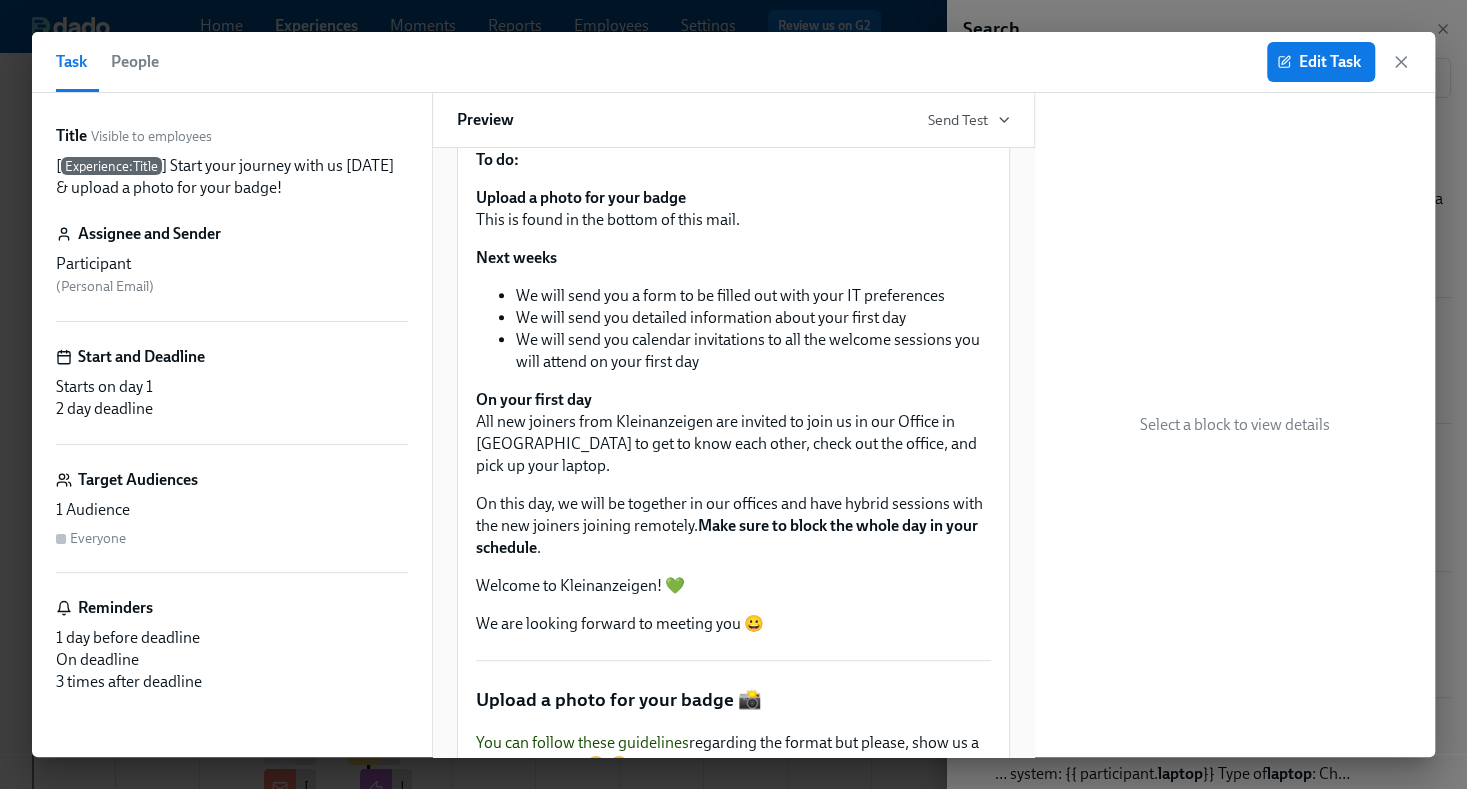 scroll, scrollTop: 829, scrollLeft: 0, axis: vertical 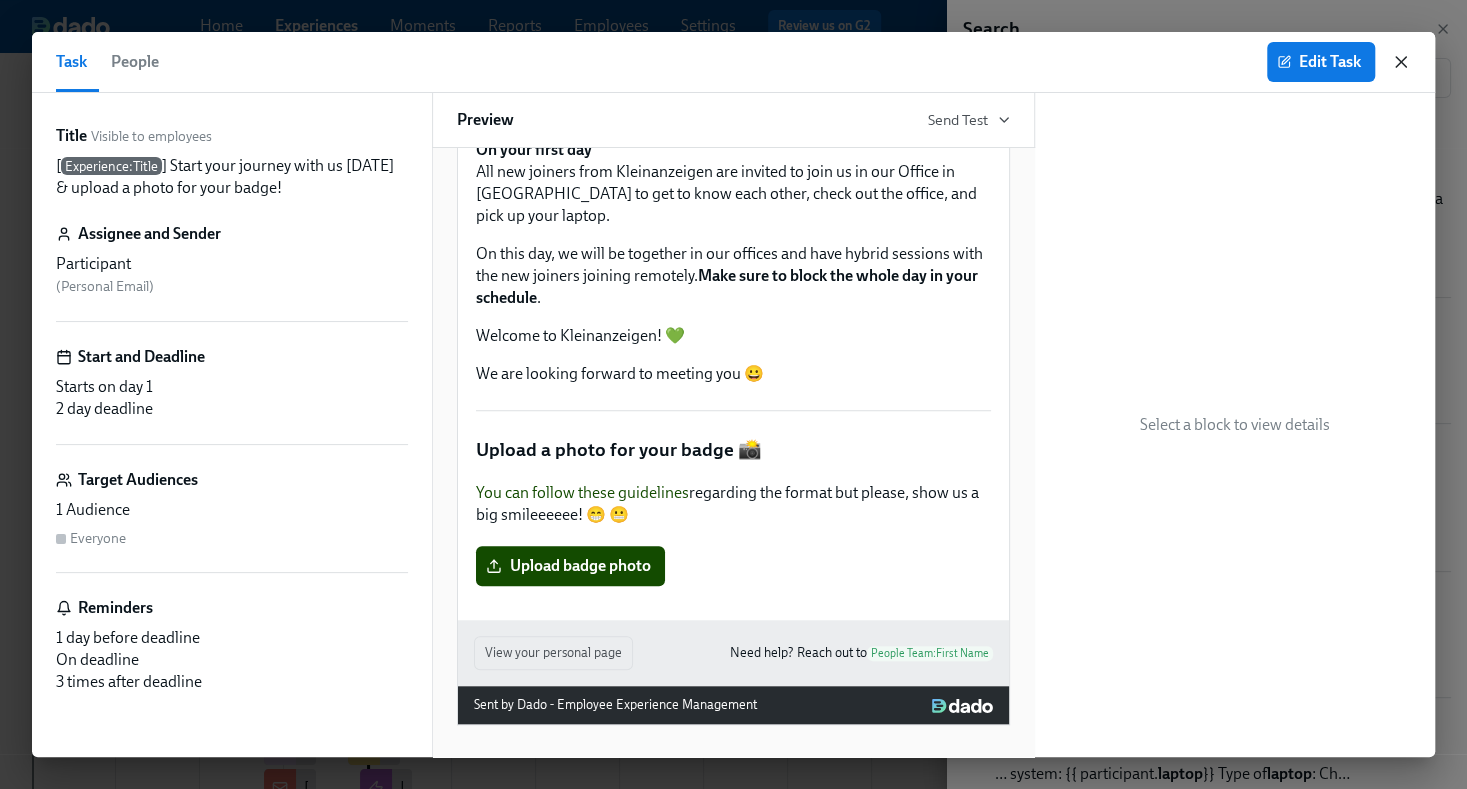click 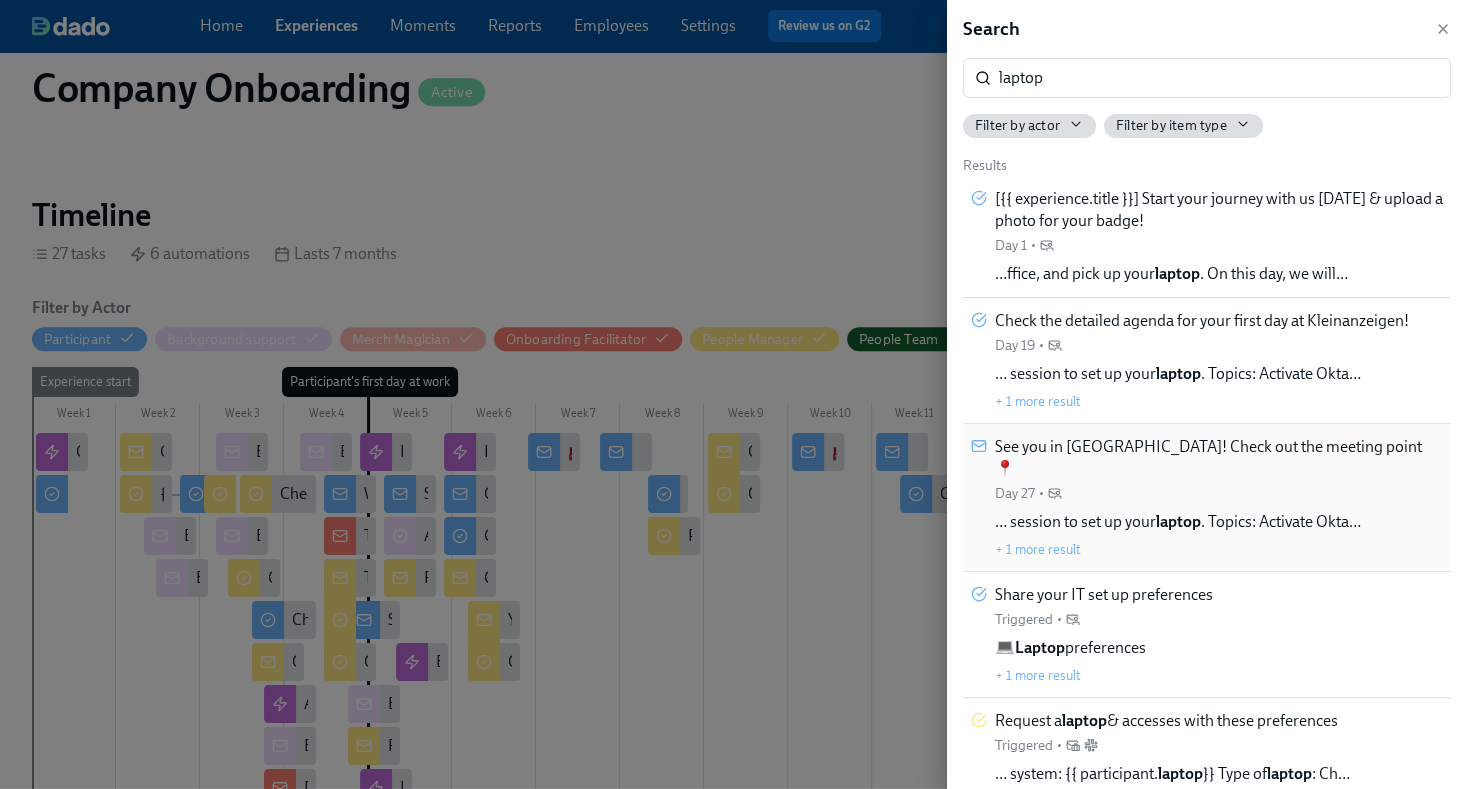 scroll, scrollTop: 11, scrollLeft: 0, axis: vertical 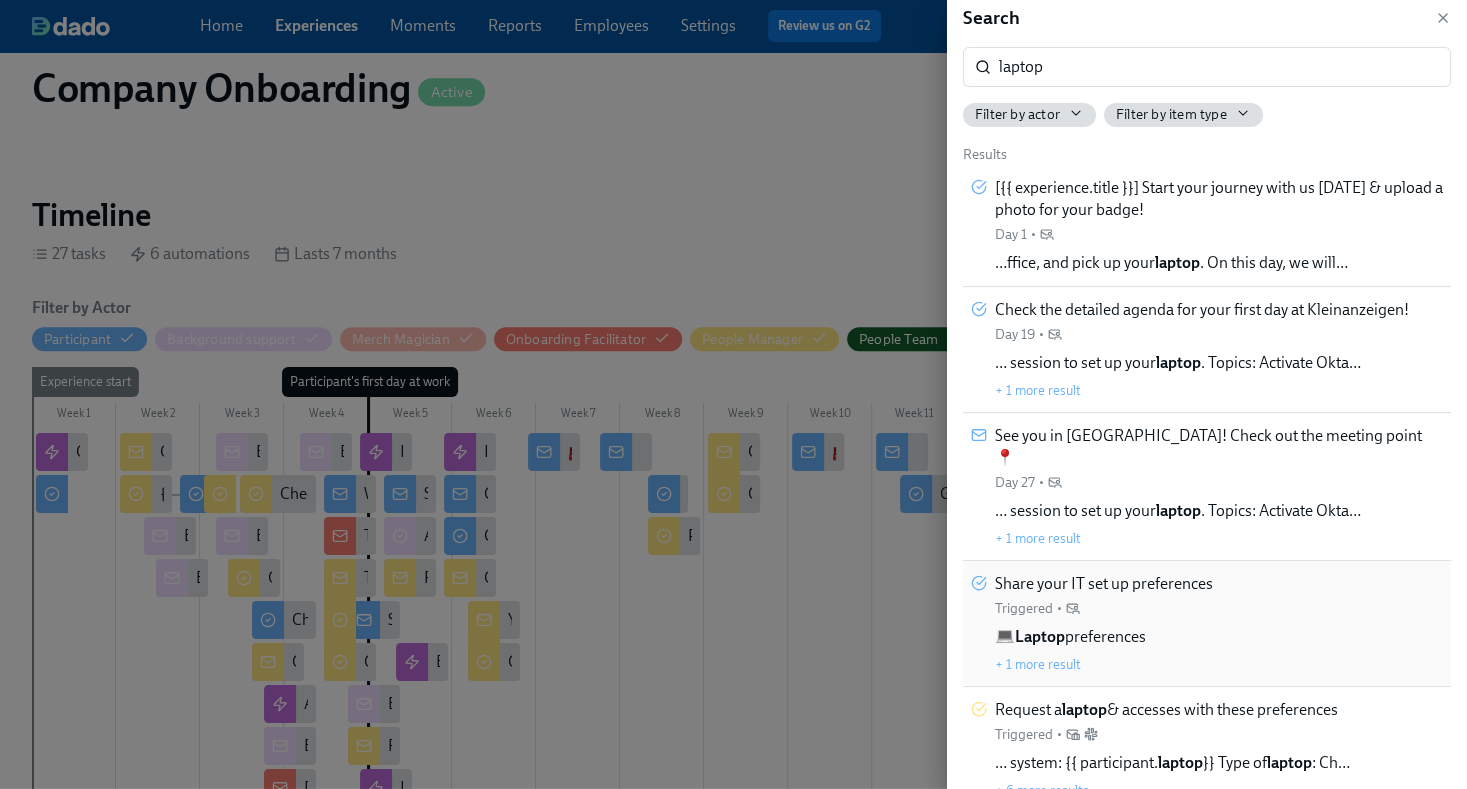 click on "Share your IT set up preferences Triggered • 💻  Laptop  preferences + 1 more result" at bounding box center (1207, 623) 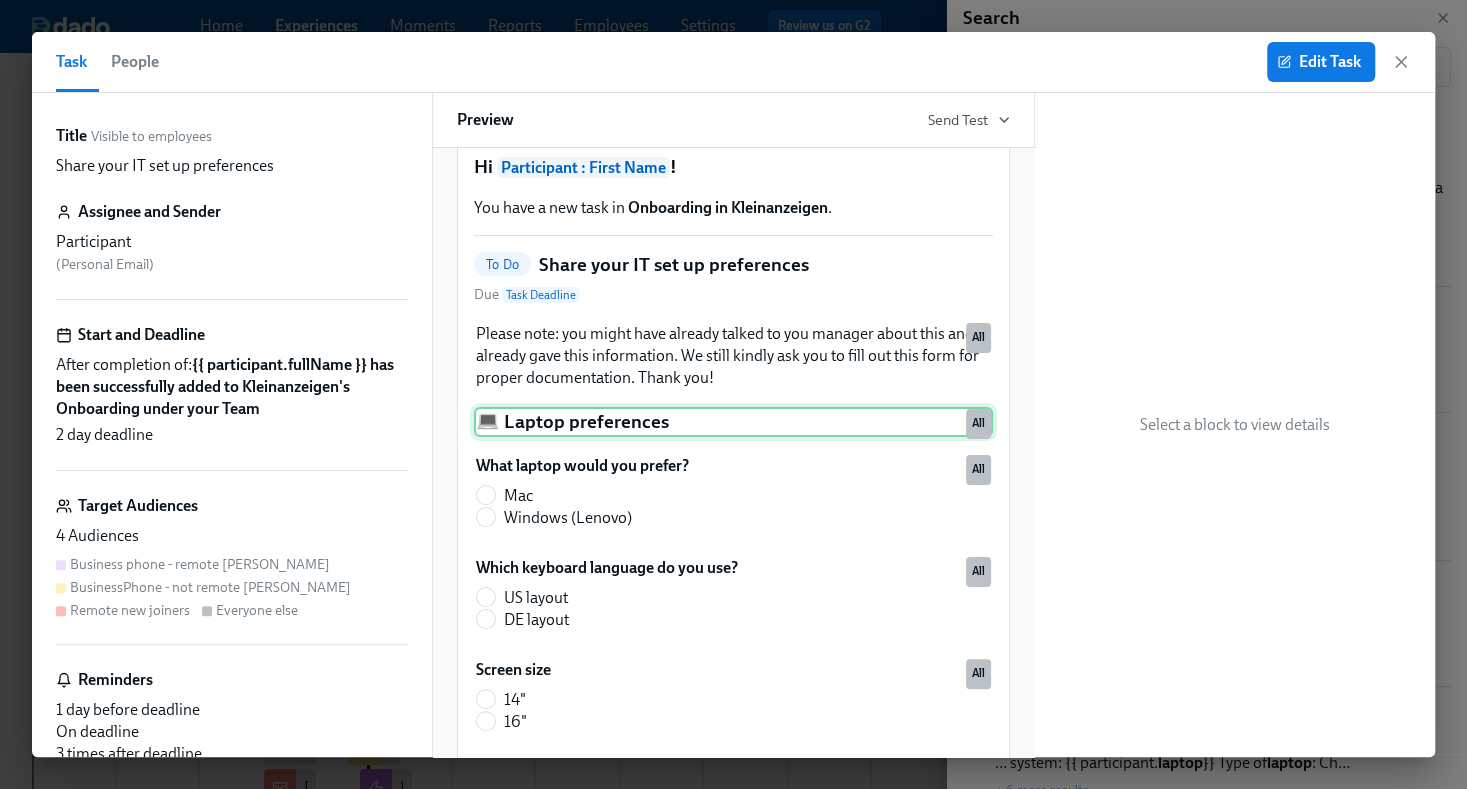 scroll, scrollTop: 0, scrollLeft: 0, axis: both 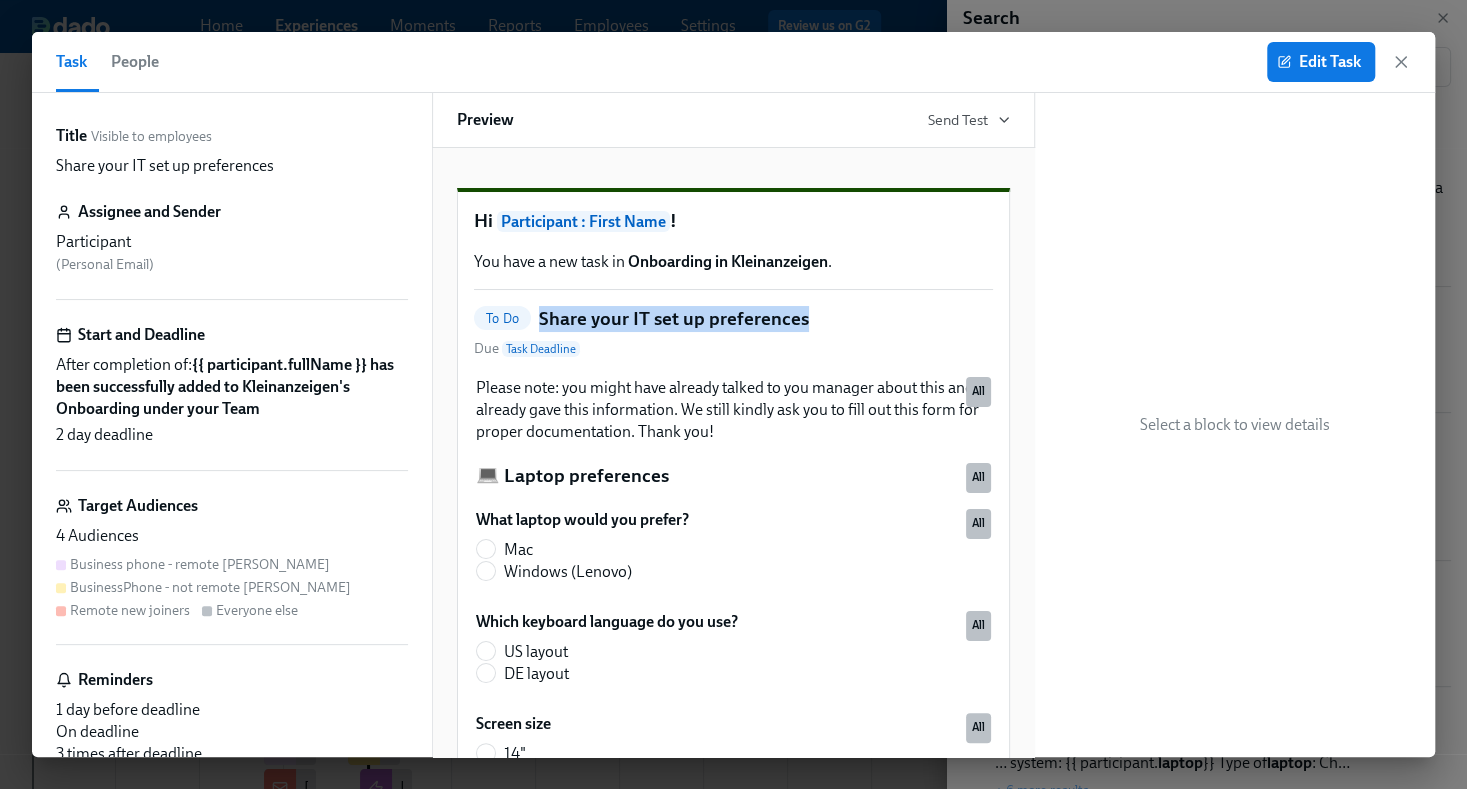 drag, startPoint x: 813, startPoint y: 356, endPoint x: 530, endPoint y: 361, distance: 283.04416 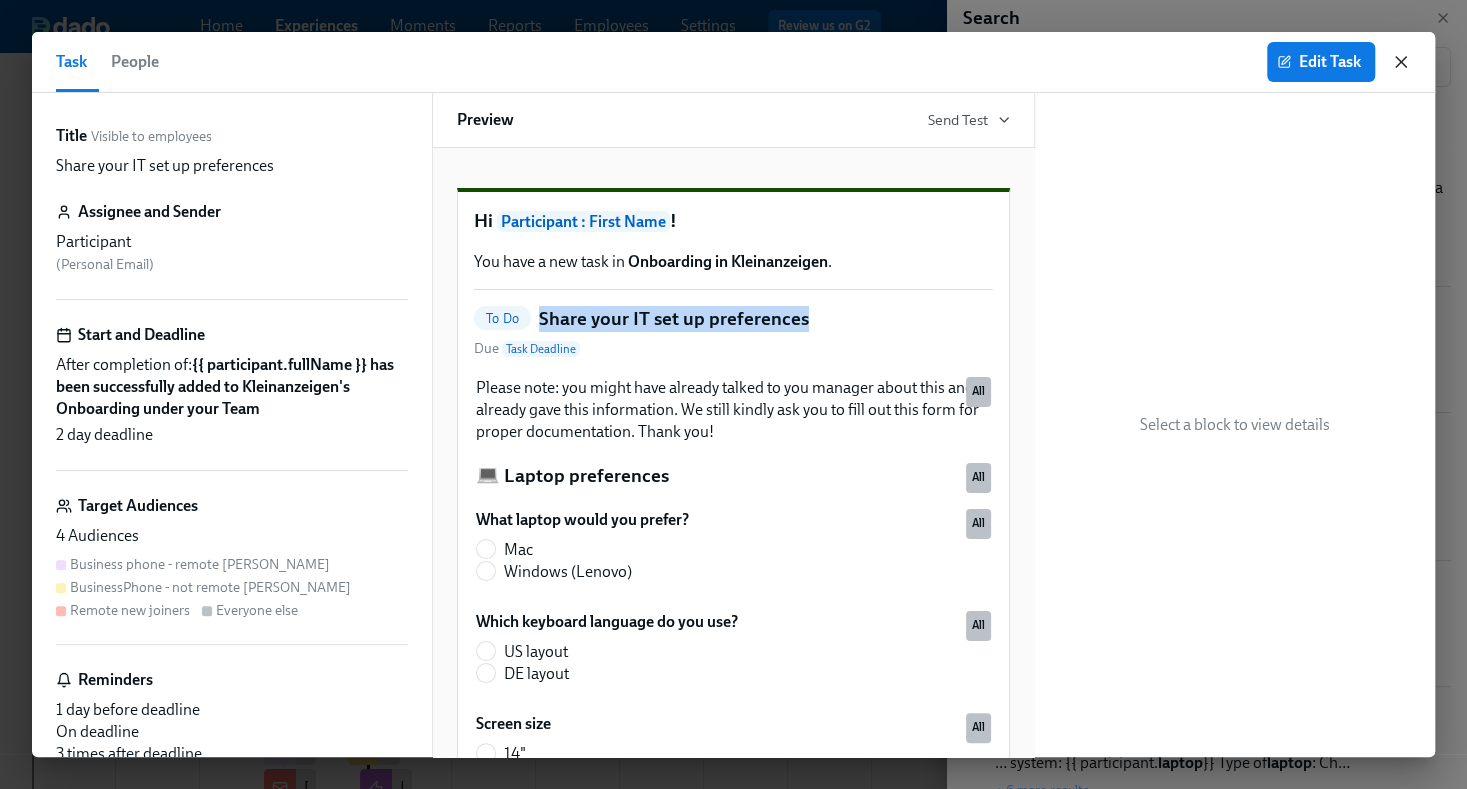 click 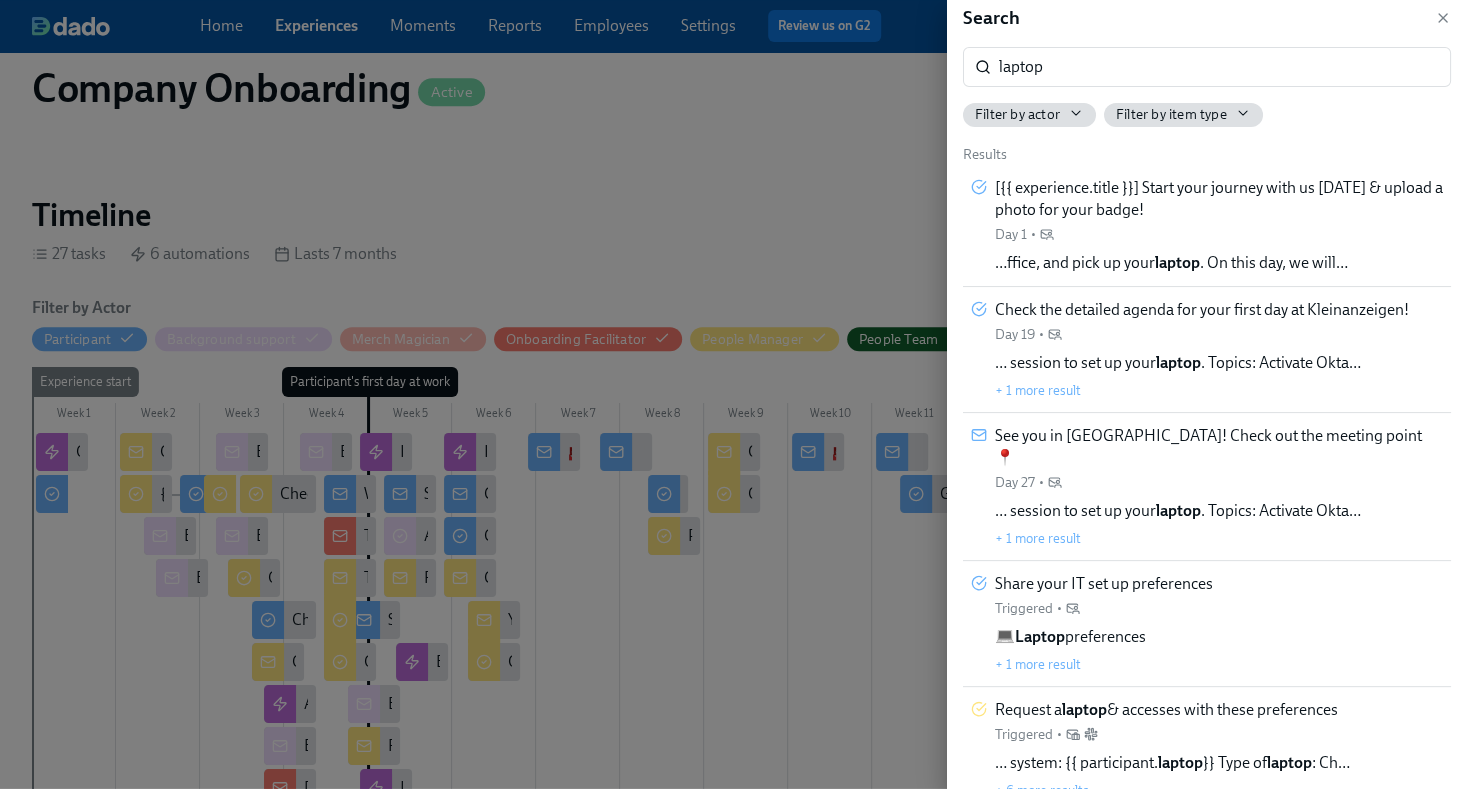 click at bounding box center [733, 394] 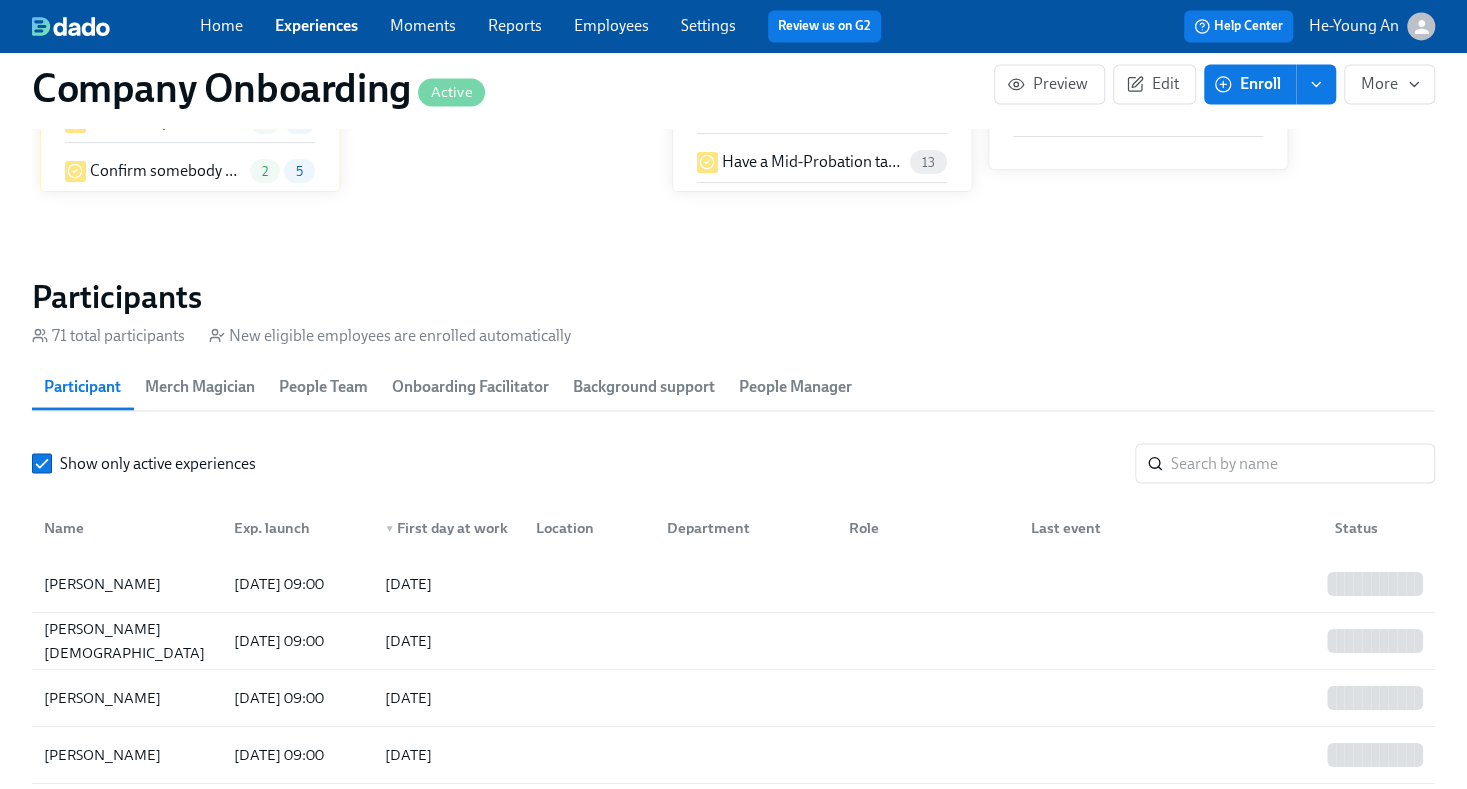 scroll, scrollTop: 2134, scrollLeft: 0, axis: vertical 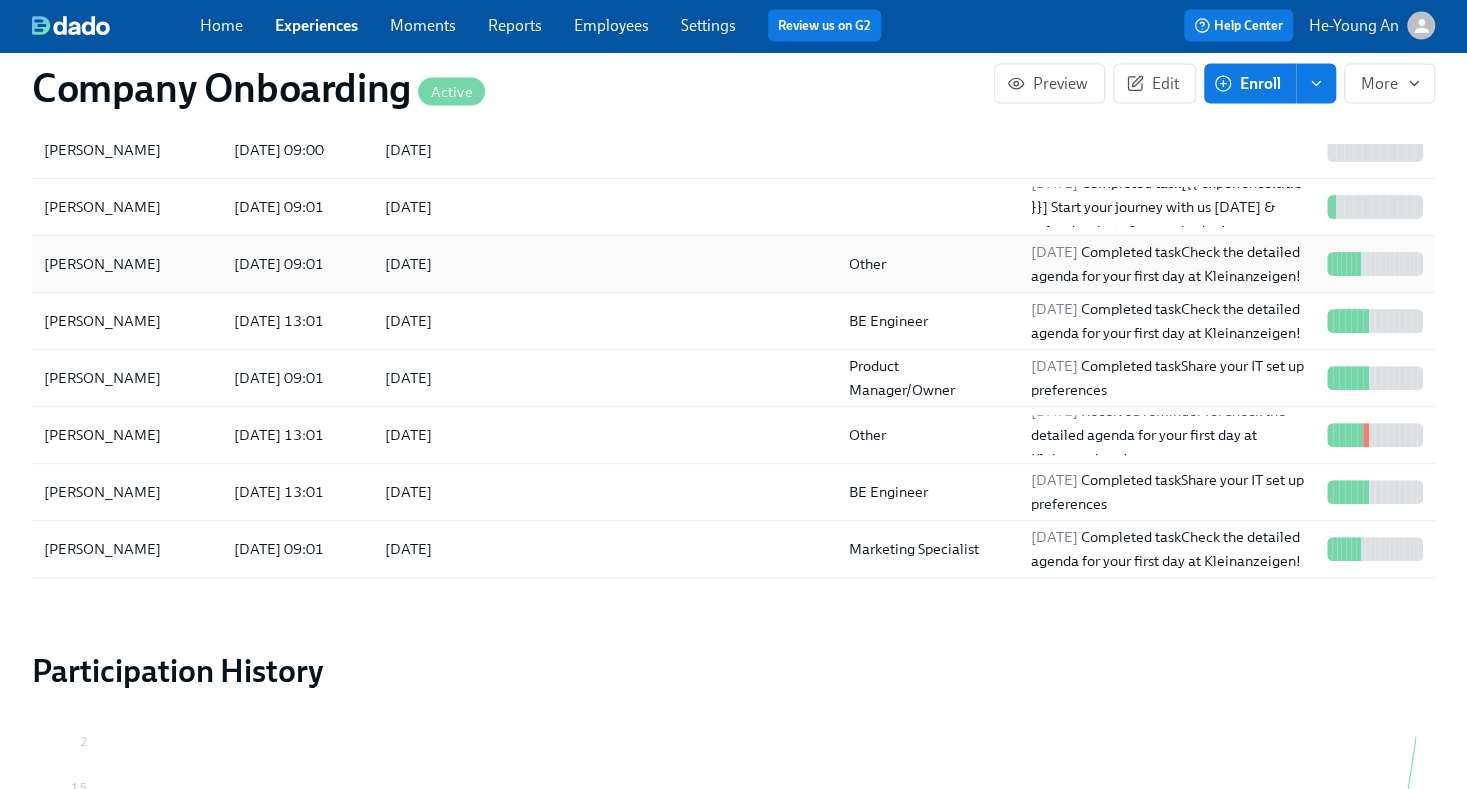 click on "[PERSON_NAME]" at bounding box center [127, 264] 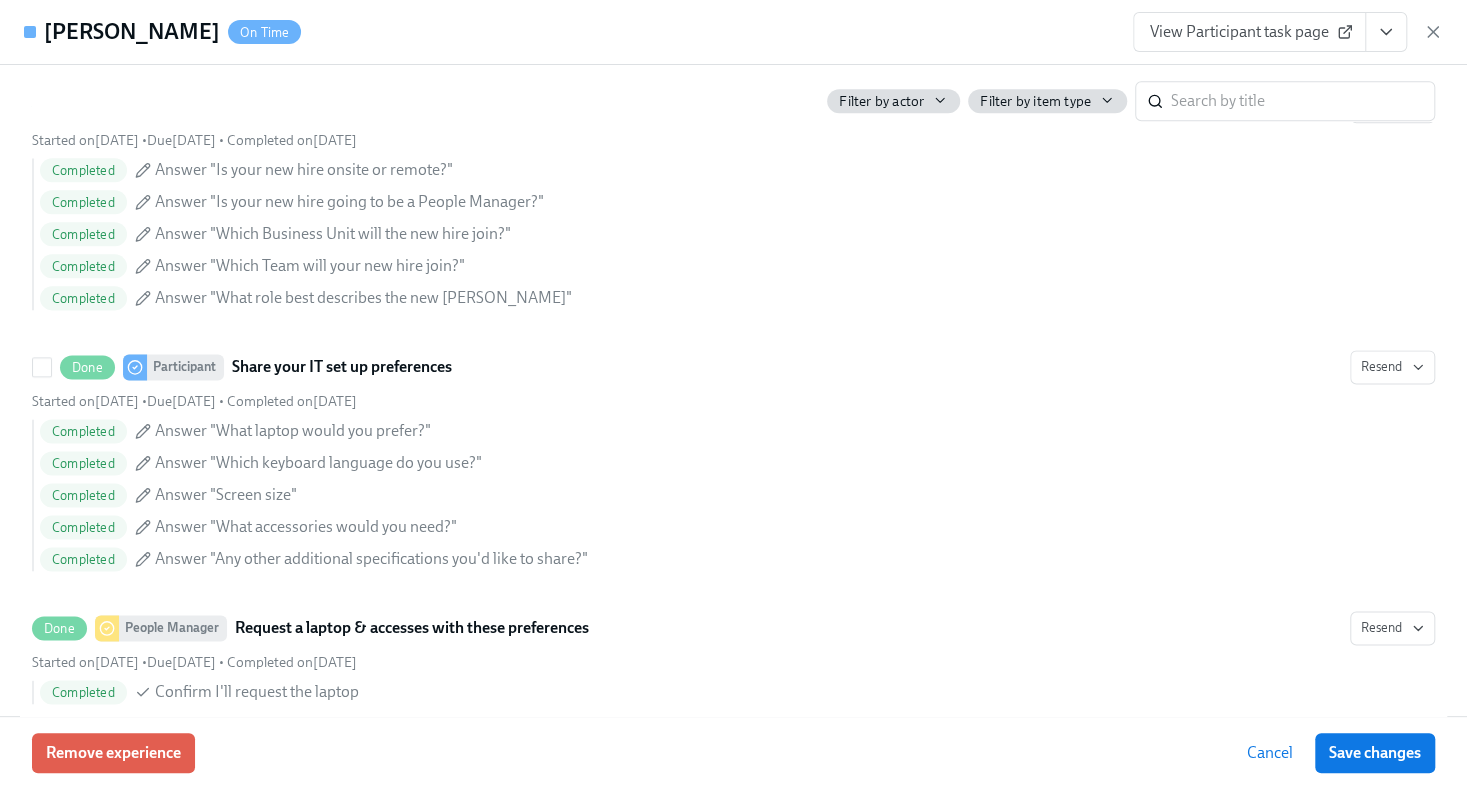 scroll, scrollTop: 1445, scrollLeft: 0, axis: vertical 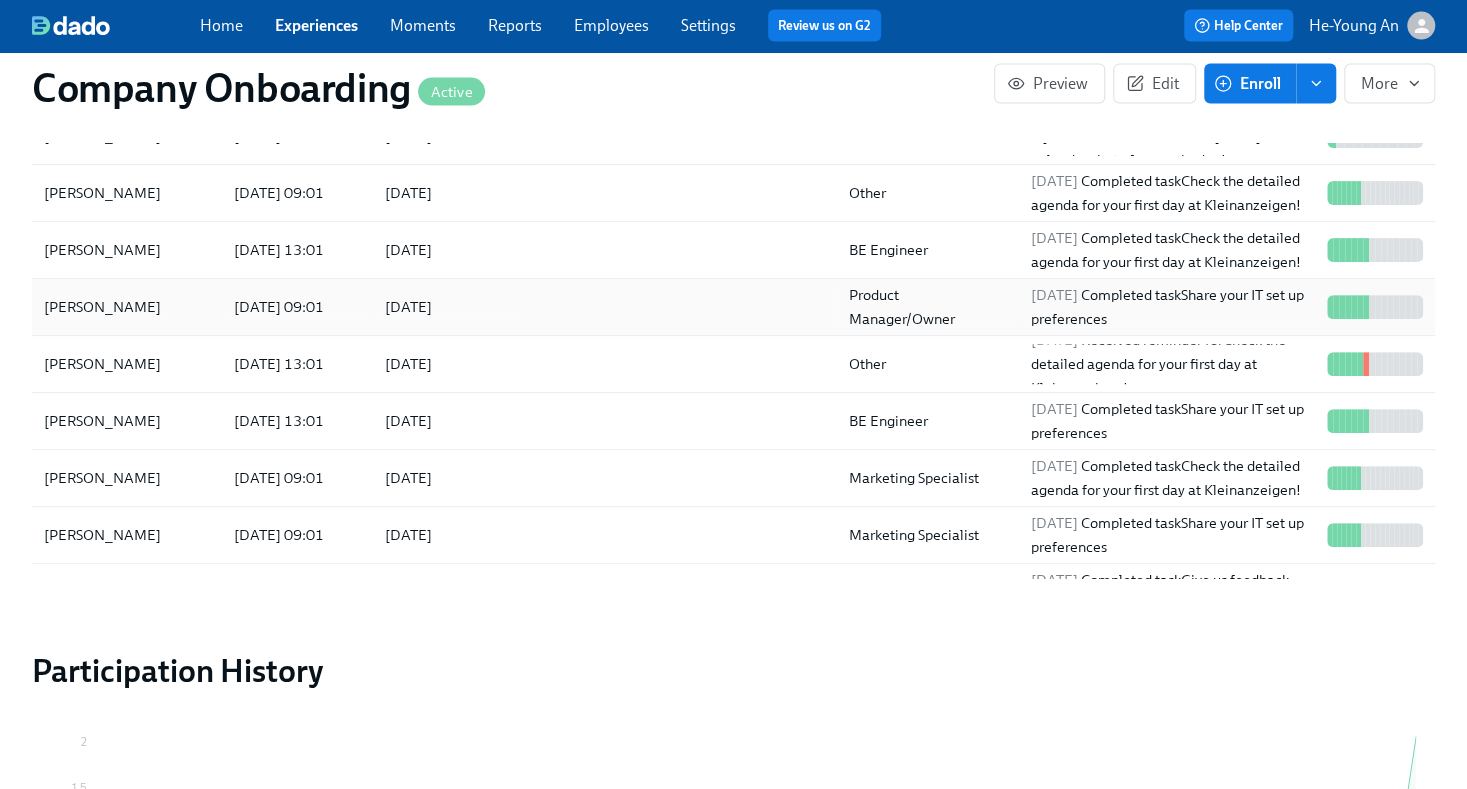 click on "[PERSON_NAME]" at bounding box center [102, 308] 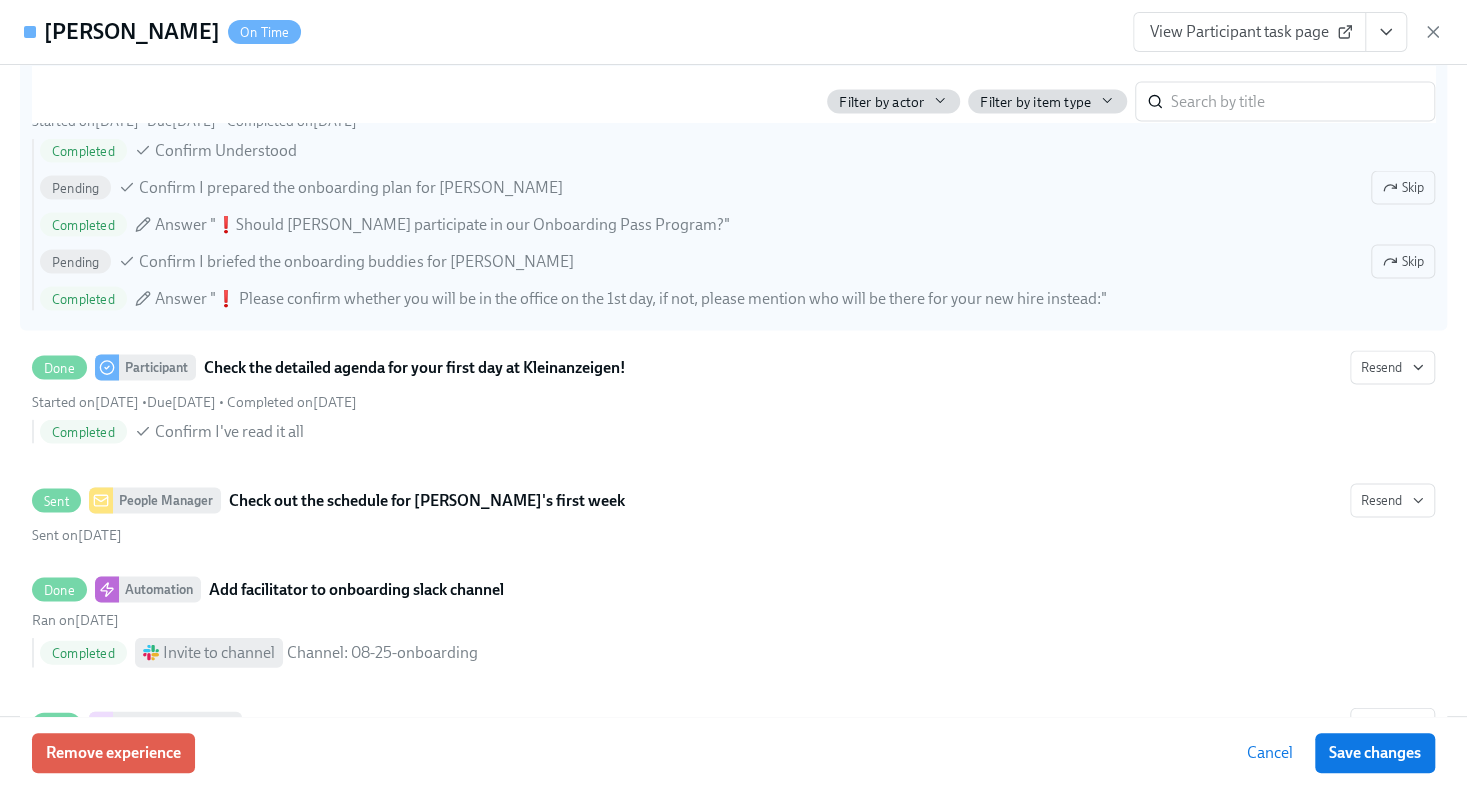 scroll, scrollTop: 2265, scrollLeft: 0, axis: vertical 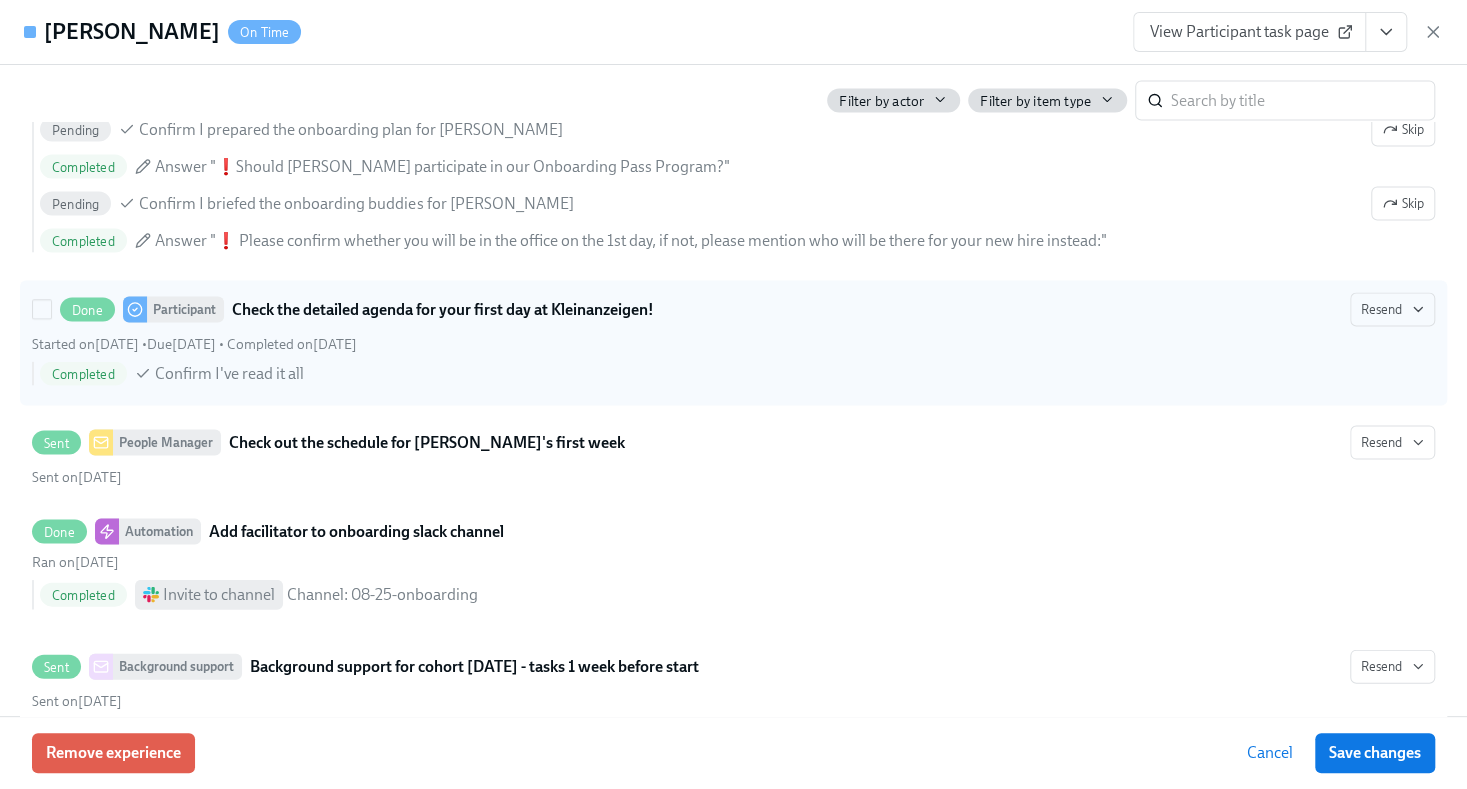 click on "Done Participant Check the detailed agenda for your first day at Kleinanzeigen!  Resend Started on  July 22nd   •  Due  July 28th   •   Completed on  July 28th Completed Confirm I've read it all" at bounding box center (733, 343) 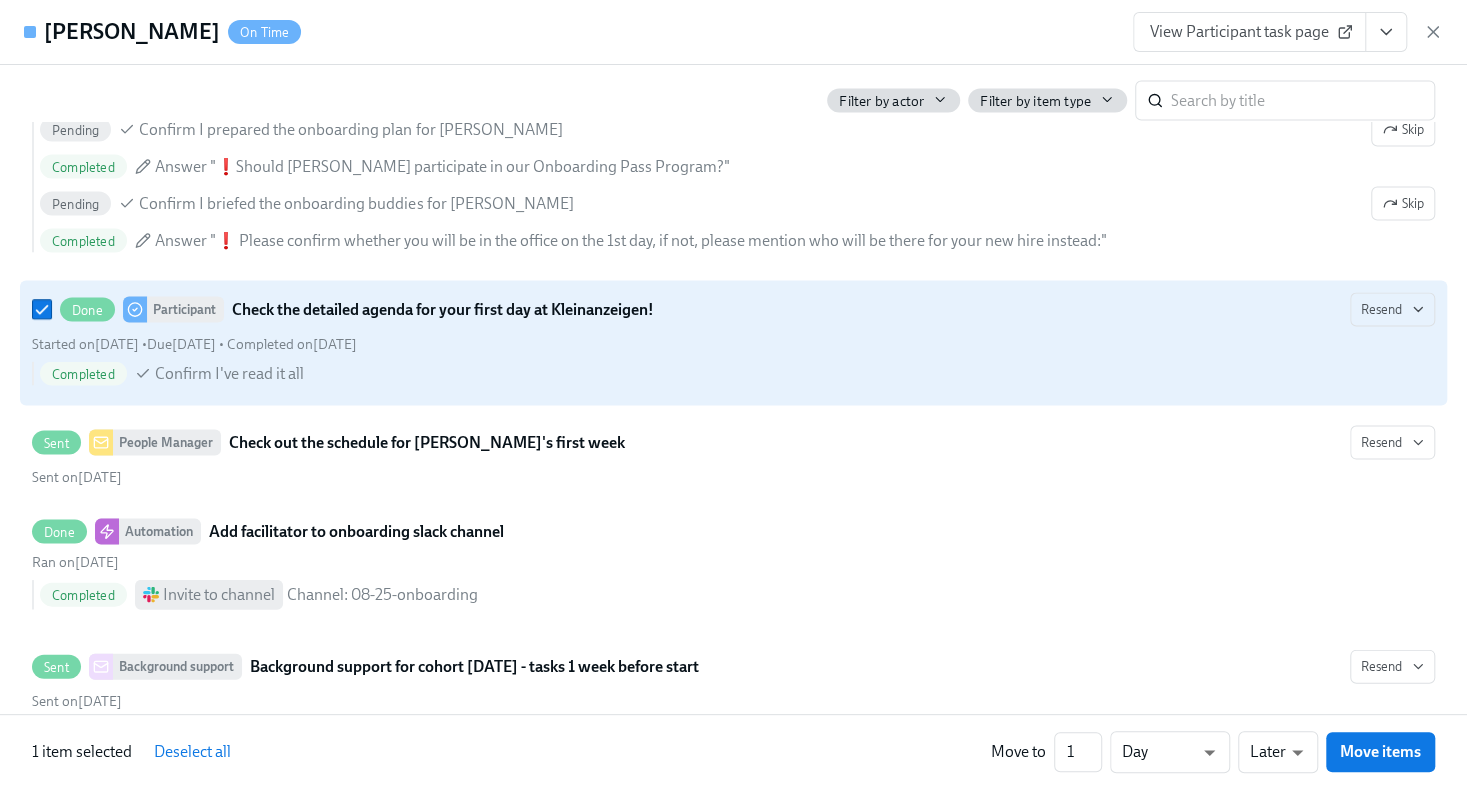 click on "Done Participant Check the detailed agenda for your first day at Kleinanzeigen!  Resend Started on  July 22nd   •  Due  July 28th   •   Completed on  July 28th Completed Confirm I've read it all" at bounding box center [733, 343] 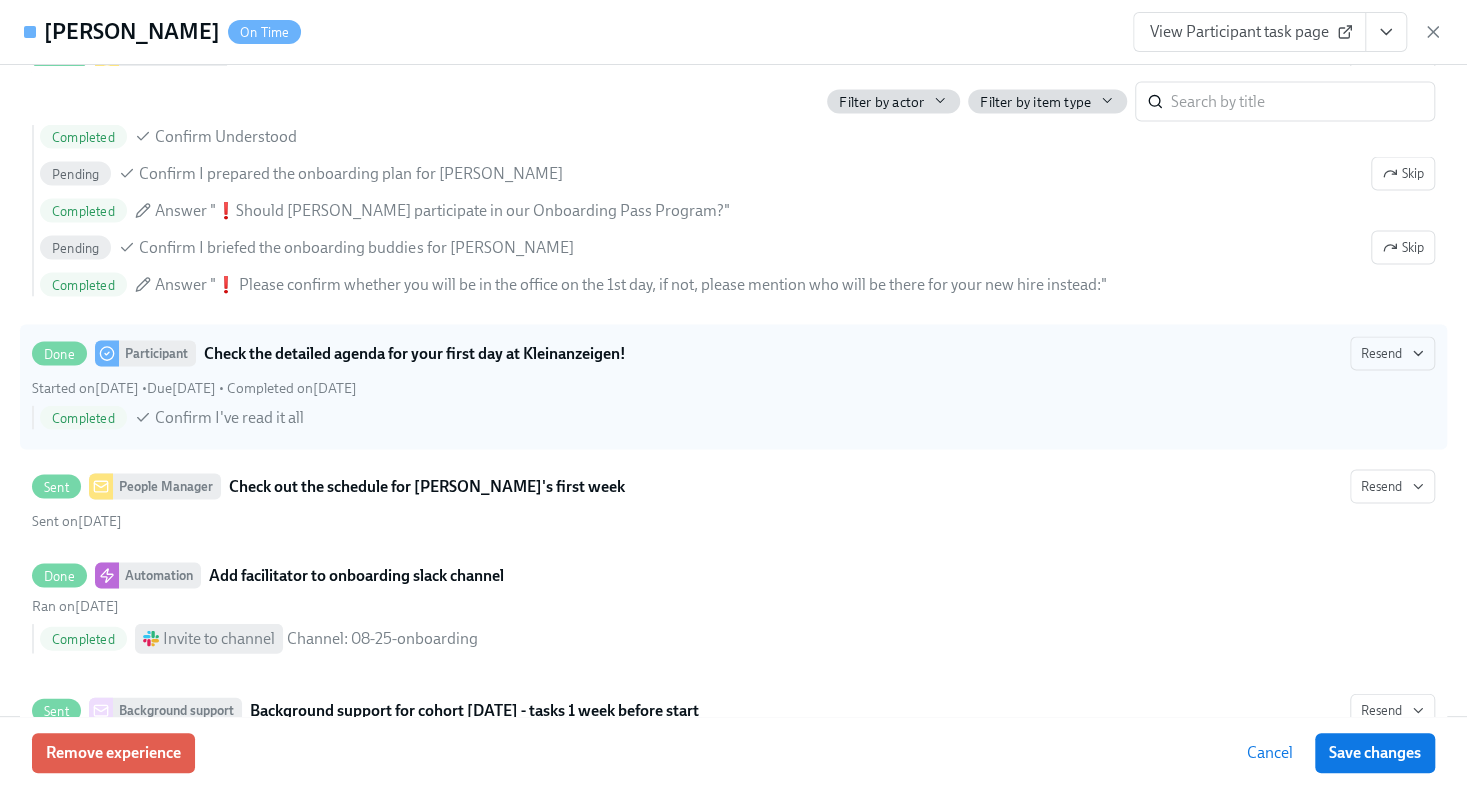 scroll, scrollTop: 2176, scrollLeft: 0, axis: vertical 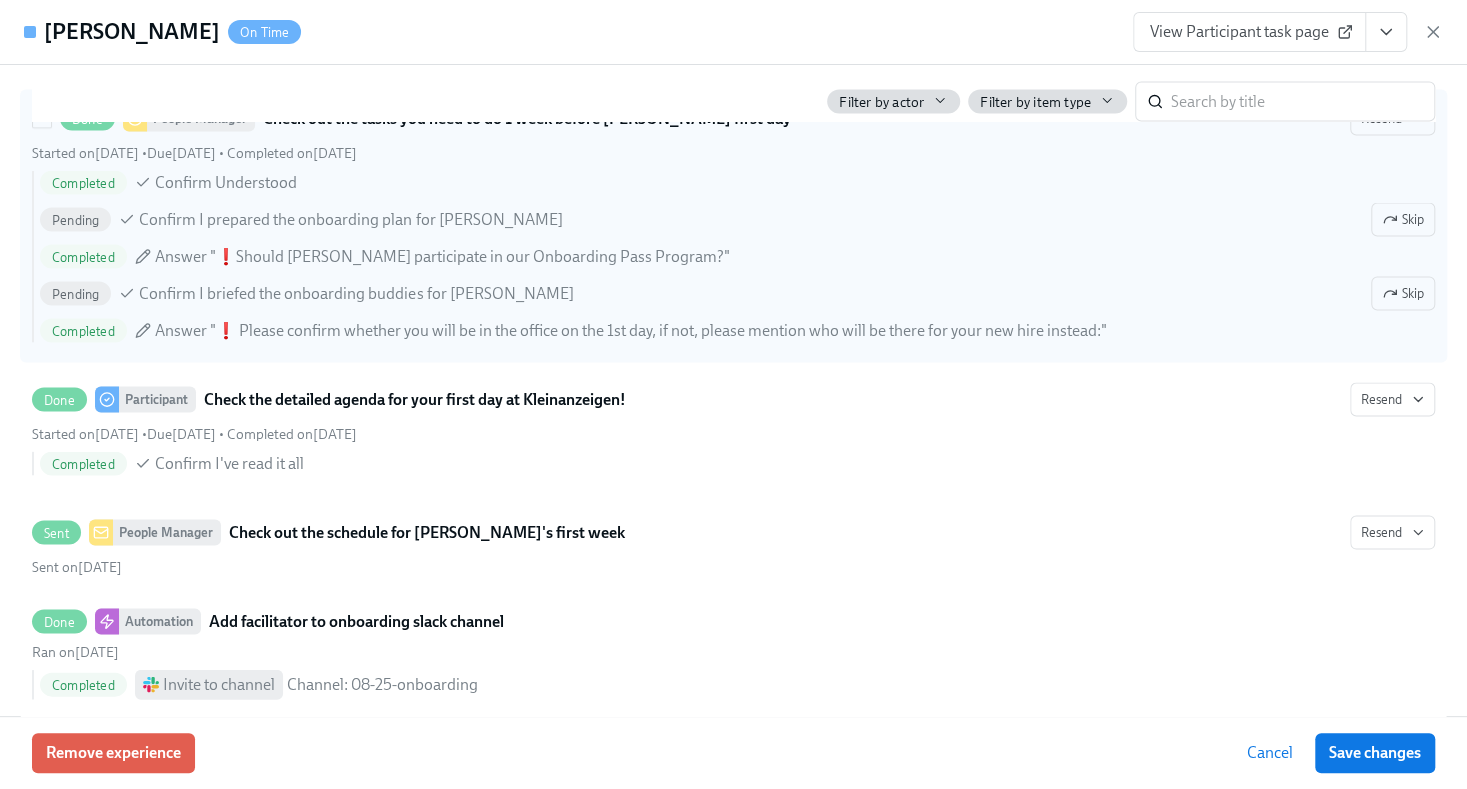 click on "Pending Confirm I briefed the onboarding buddies for Anastasiia Skip" at bounding box center [737, 293] 